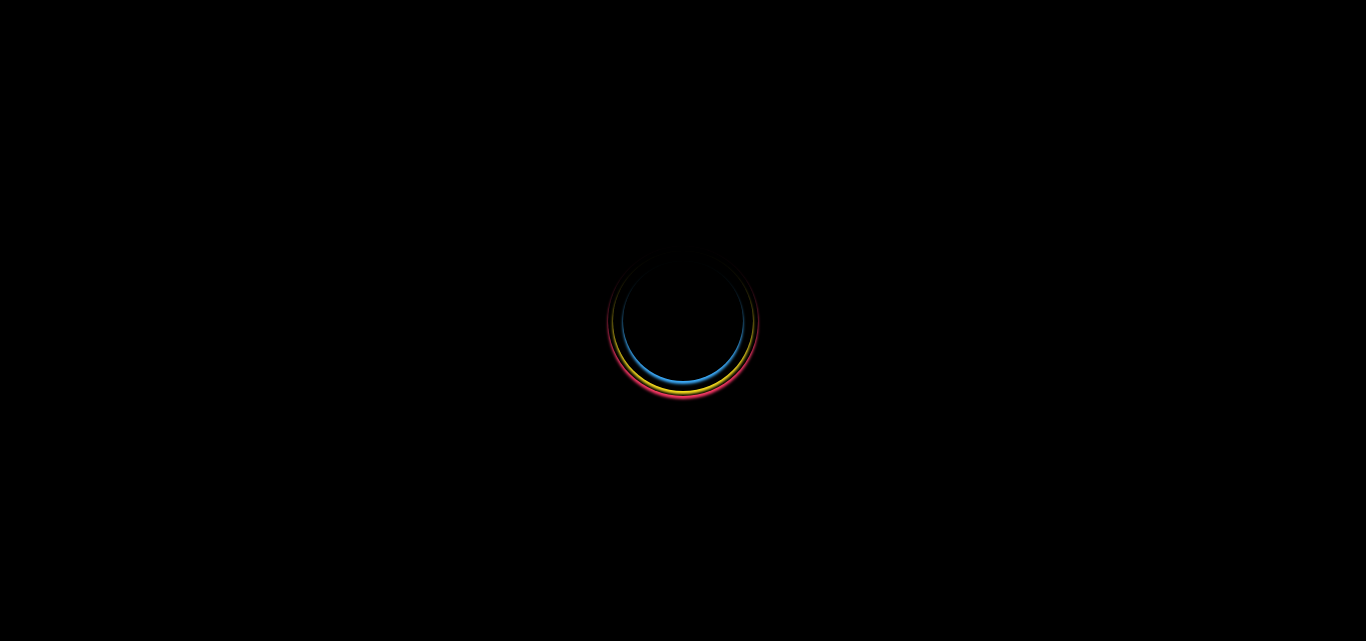 scroll, scrollTop: 0, scrollLeft: 0, axis: both 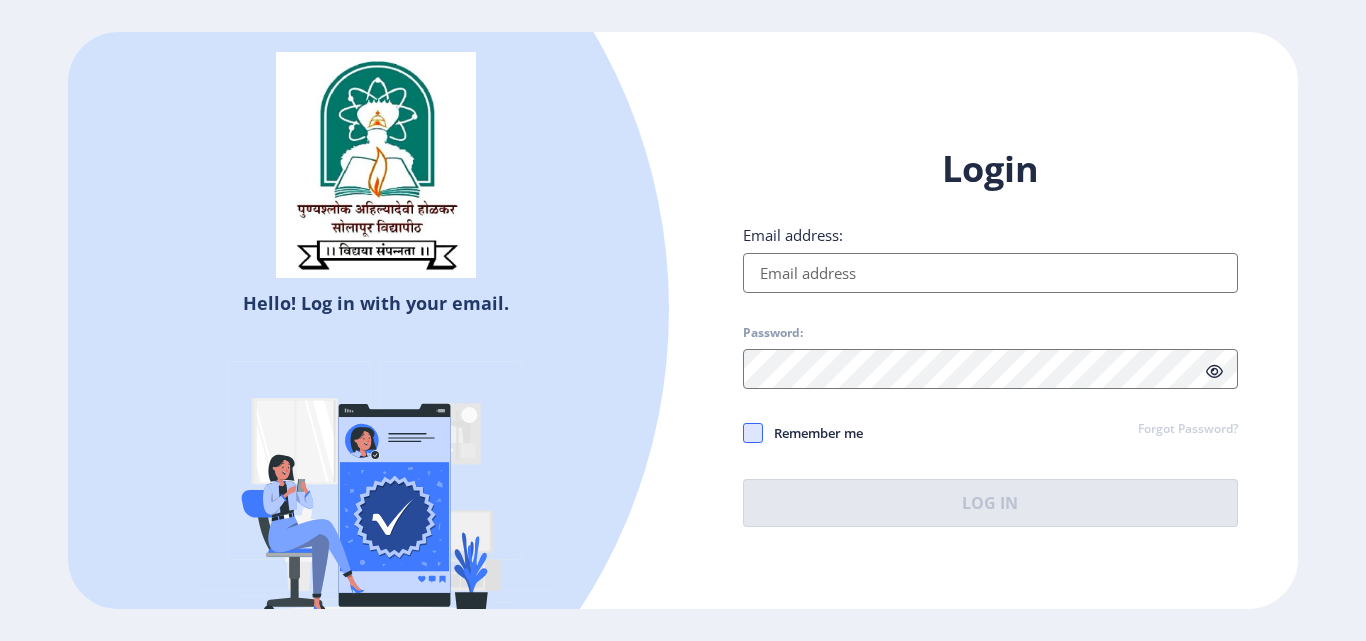 type on "[EMAIL]" 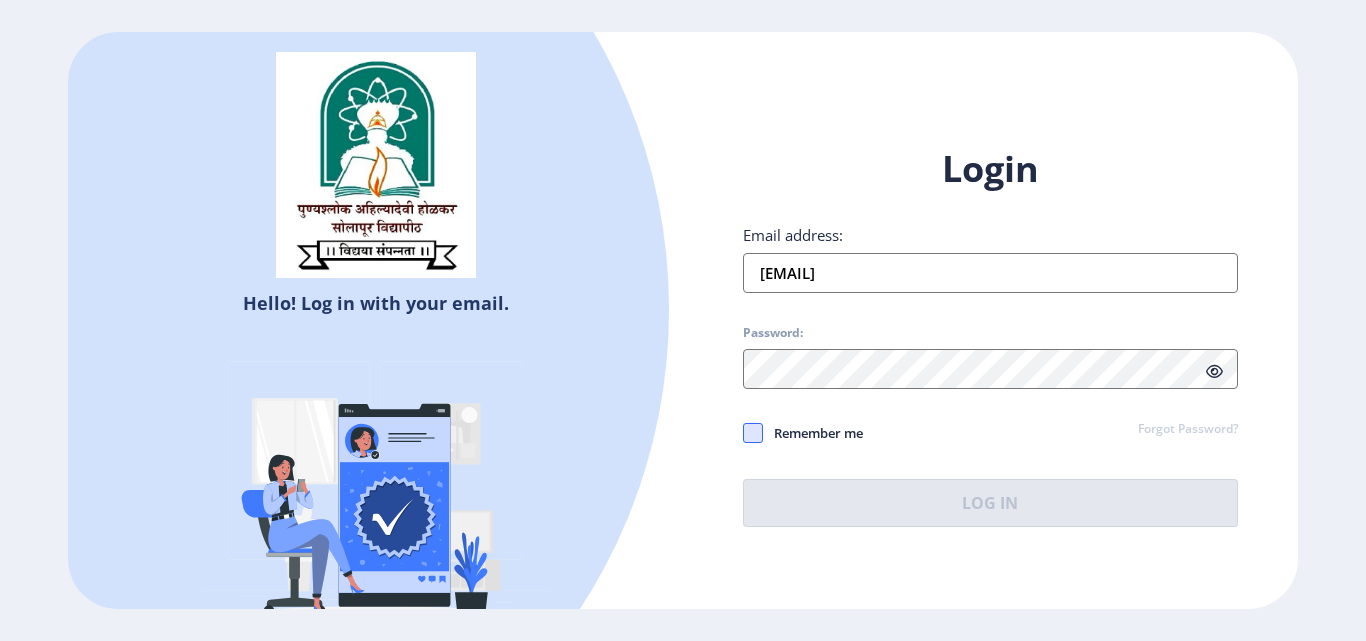 click 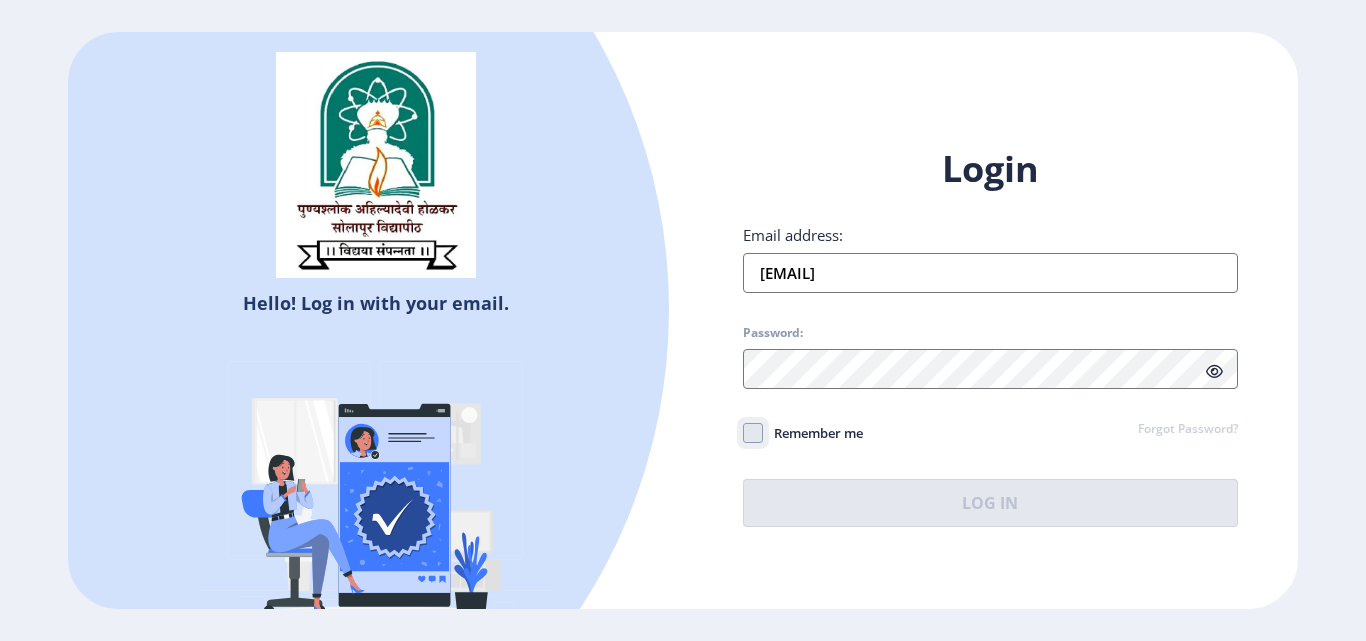 click on "Remember me" 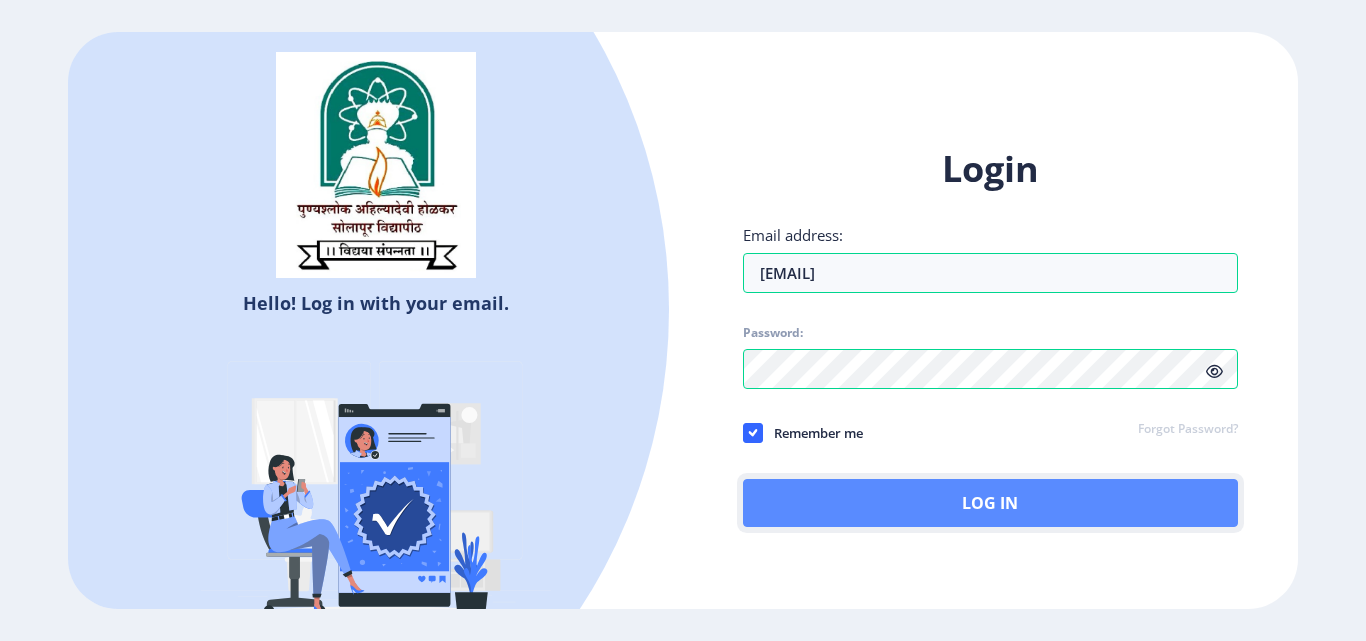 click on "Log In" 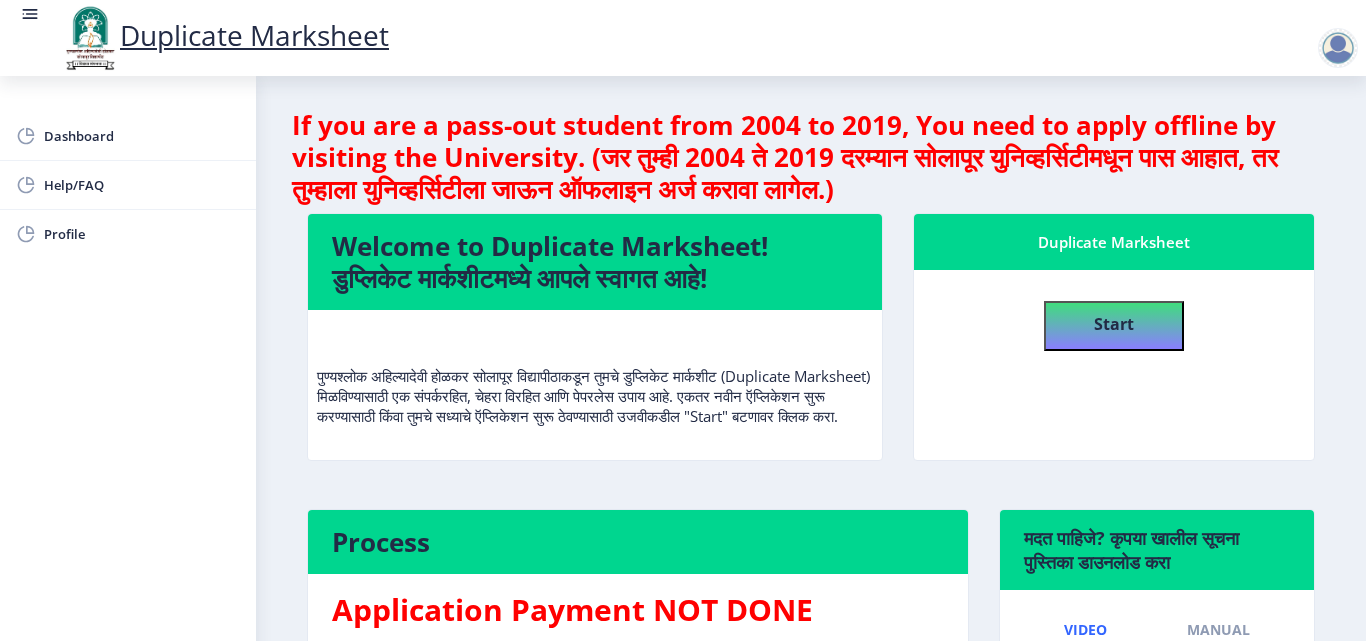 scroll, scrollTop: 0, scrollLeft: 0, axis: both 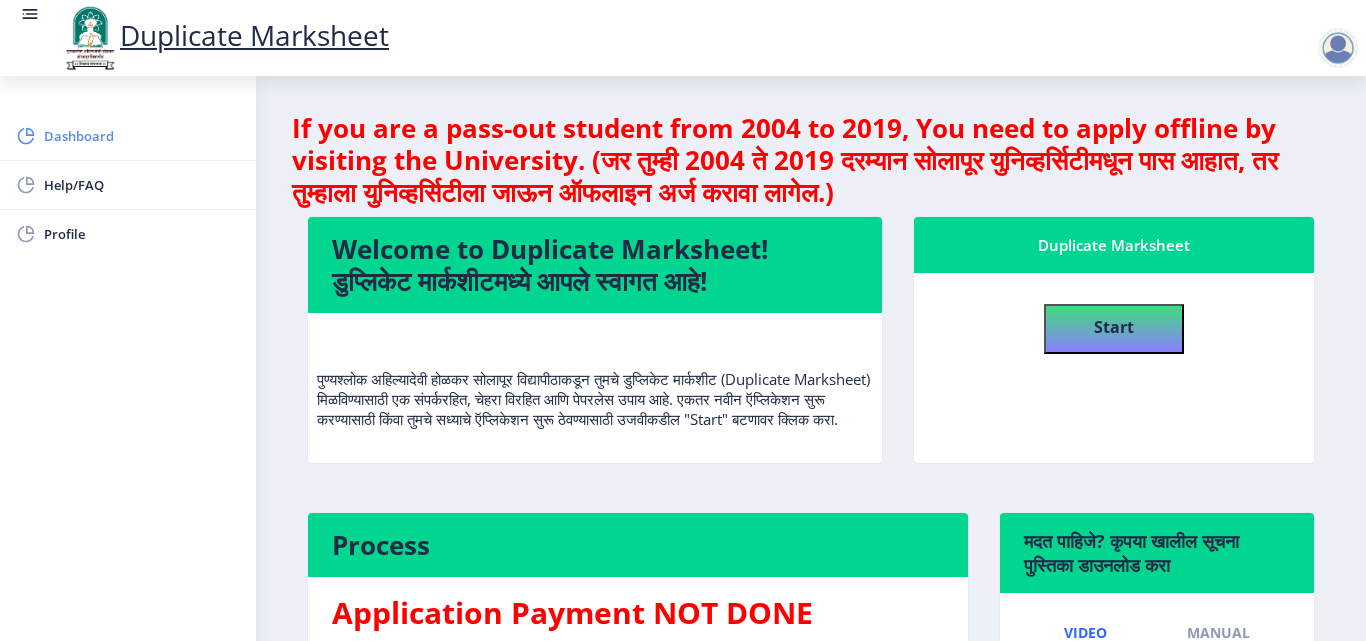 click on "Dashboard" 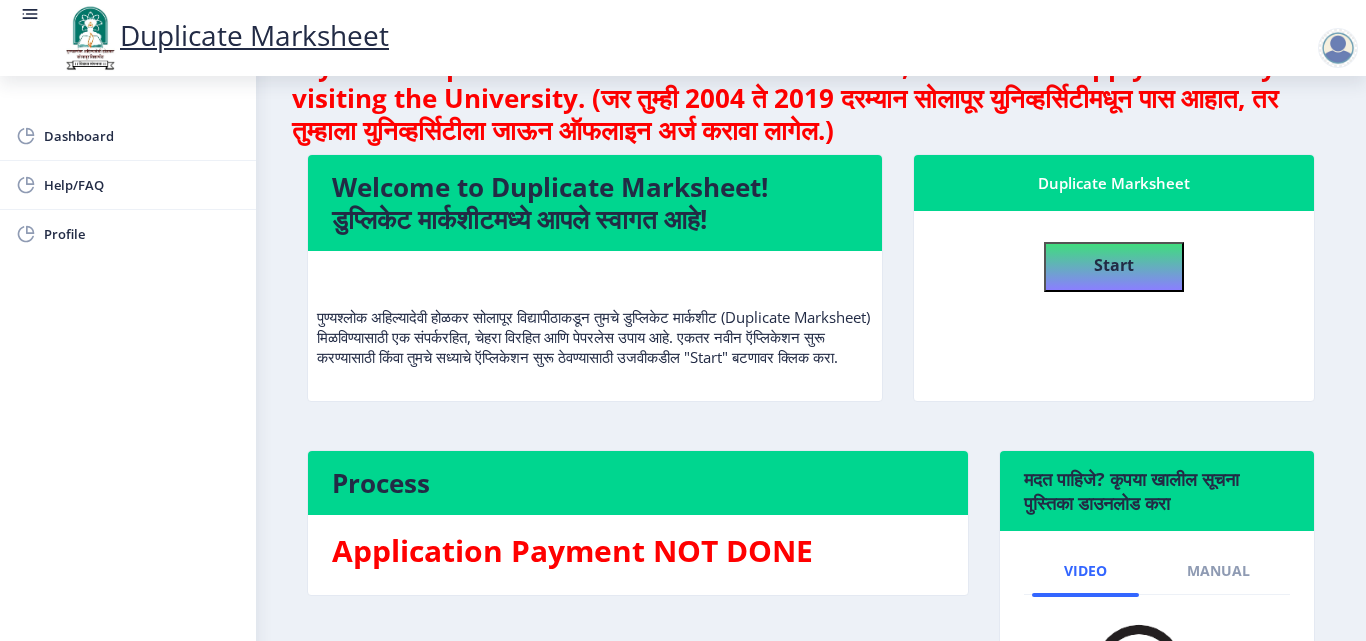 scroll, scrollTop: 0, scrollLeft: 0, axis: both 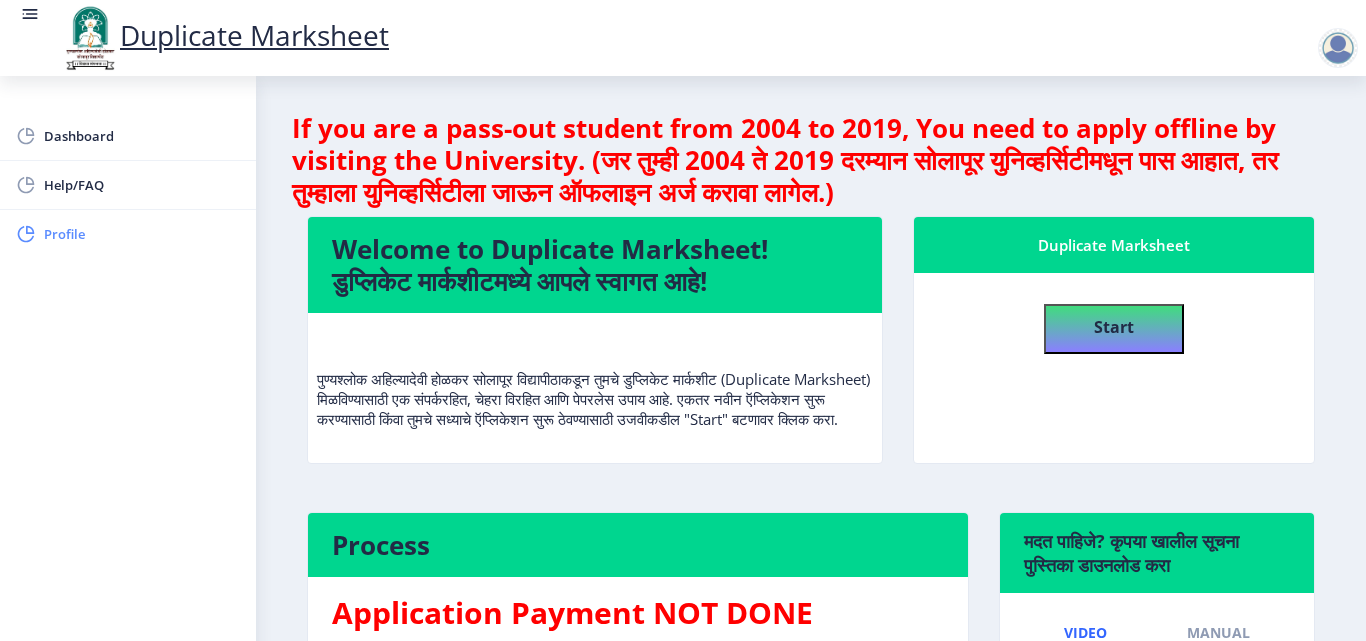 click on "Profile" 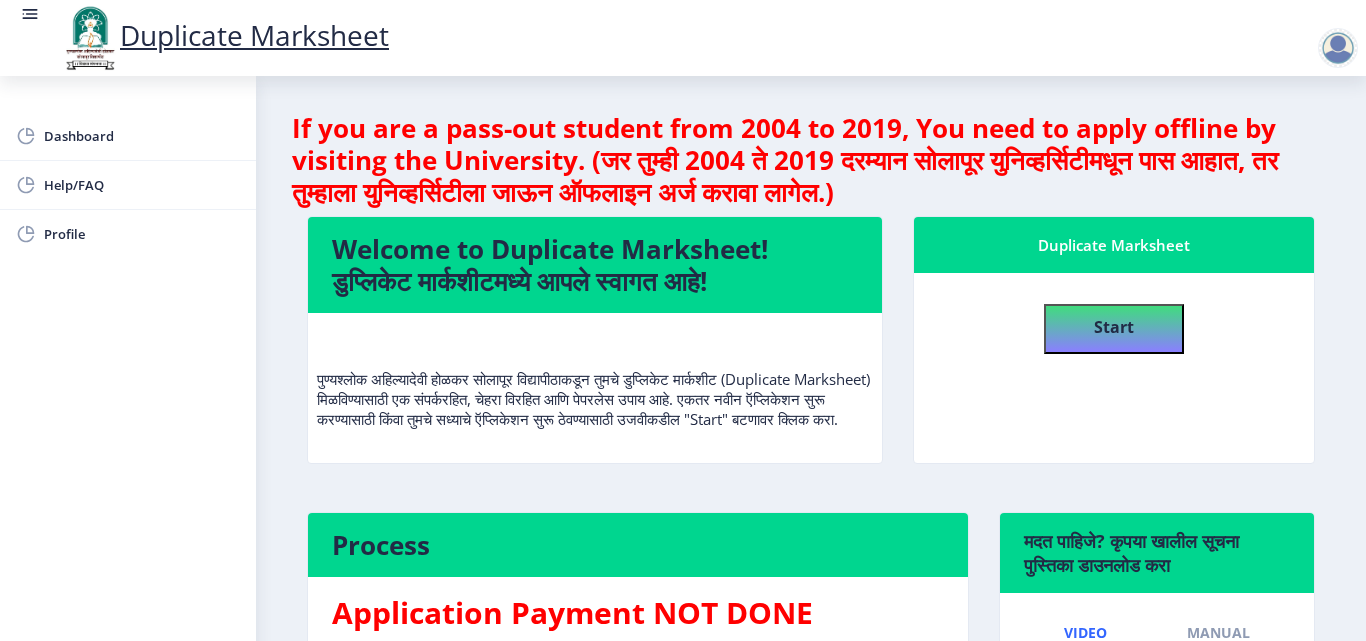 select 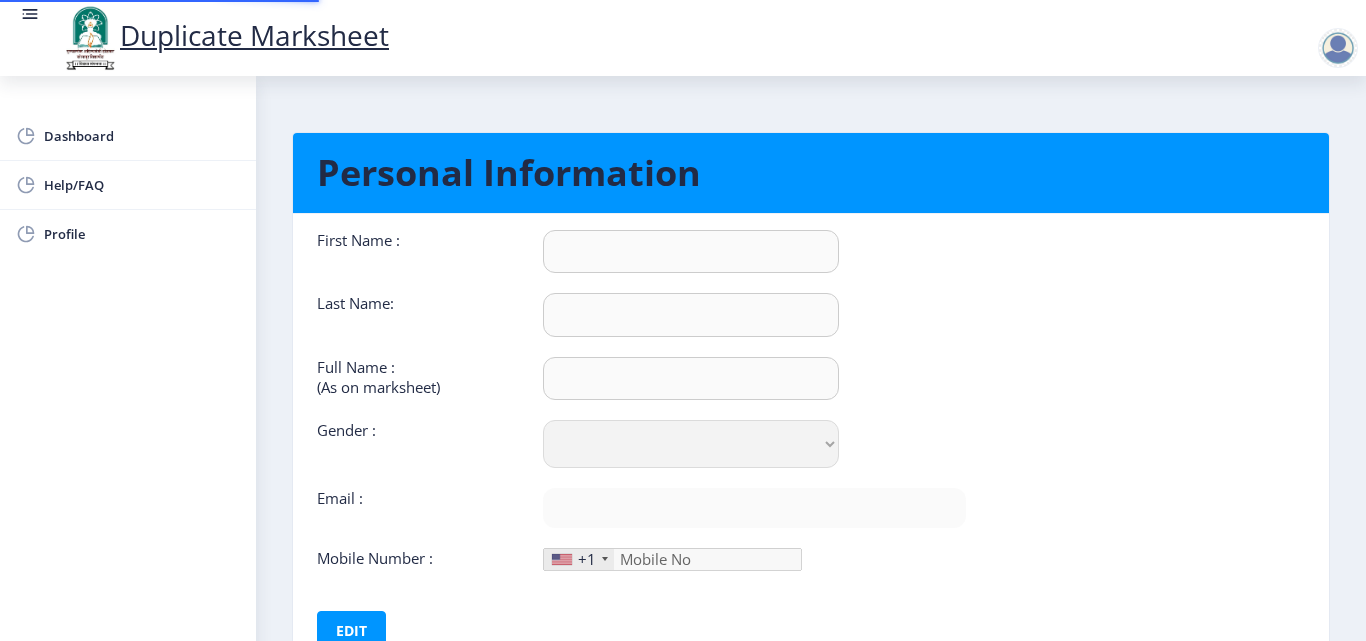 type on "[FIRST]" 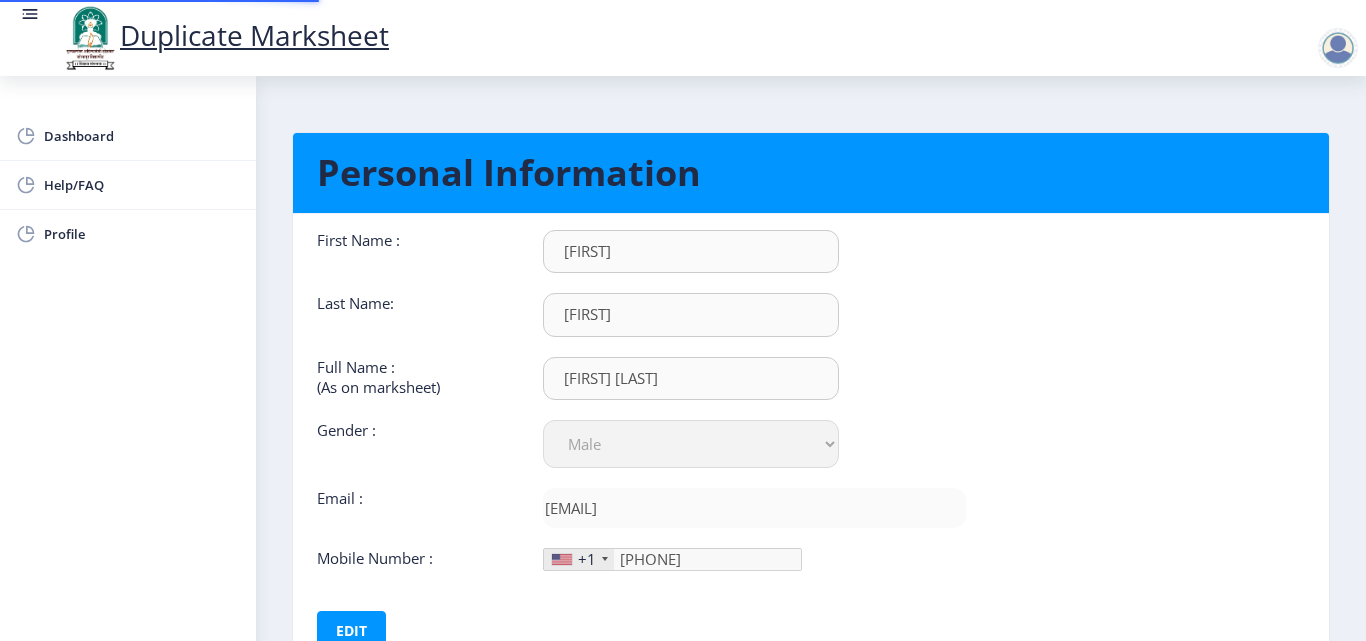 type on "[PHONE]" 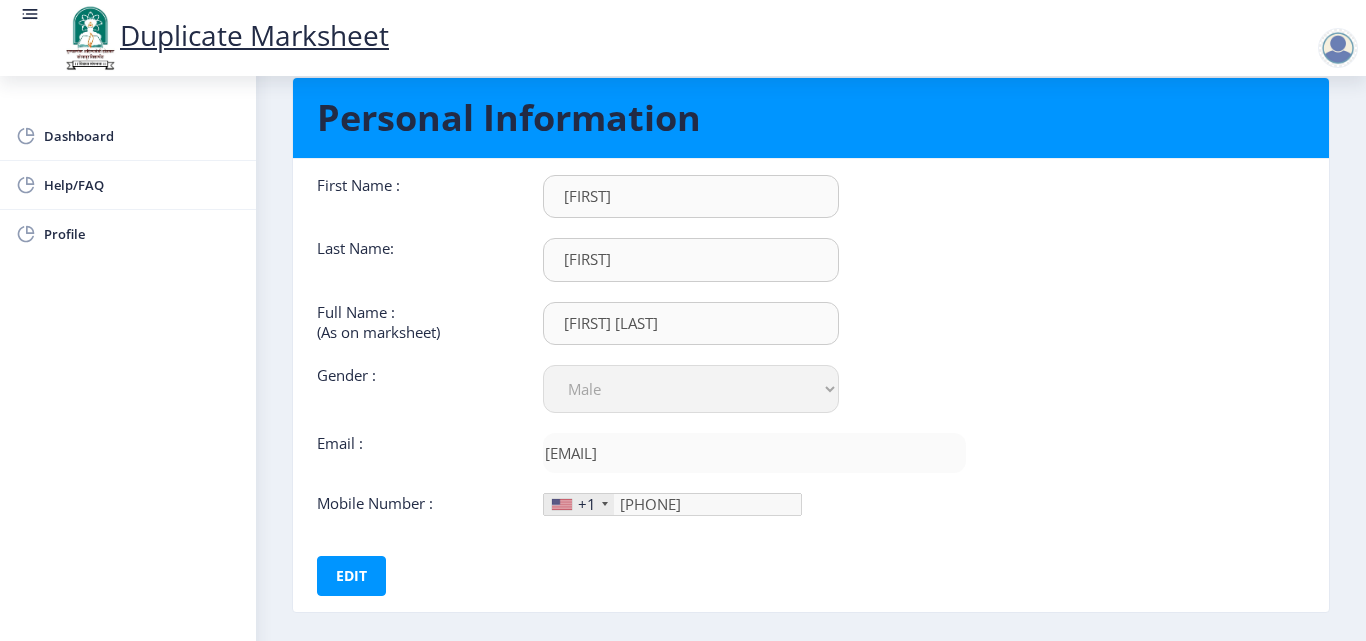 scroll, scrollTop: 0, scrollLeft: 0, axis: both 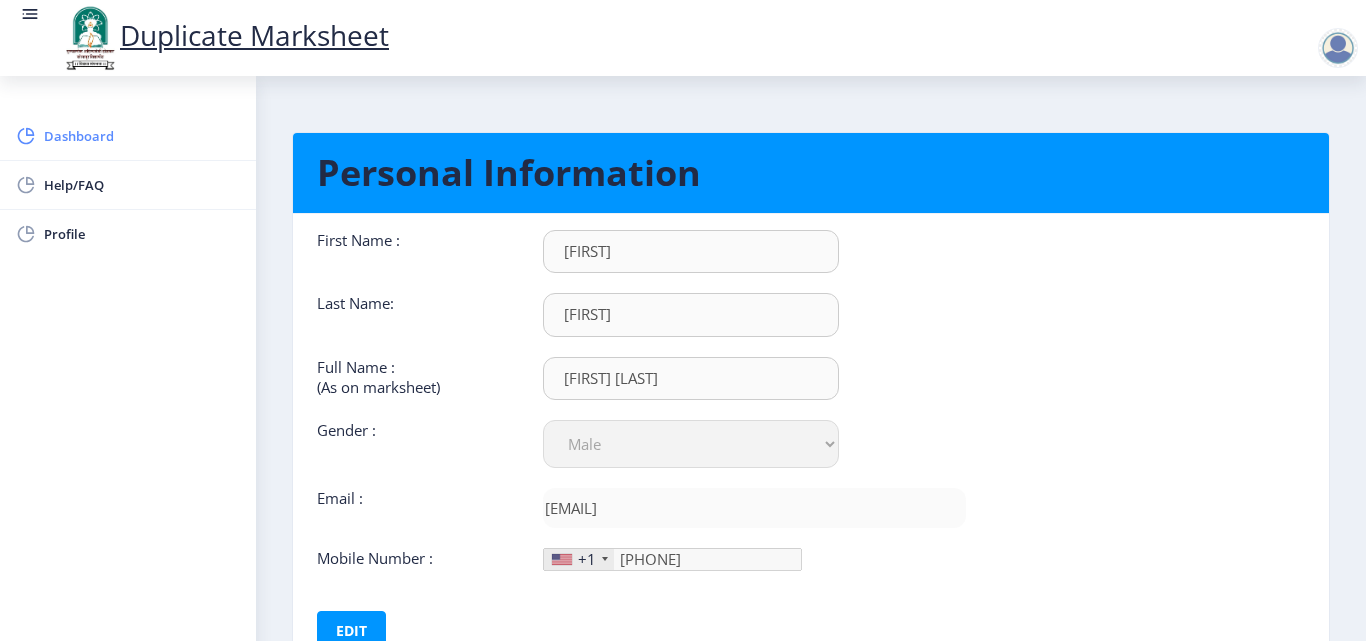 click on "Dashboard" 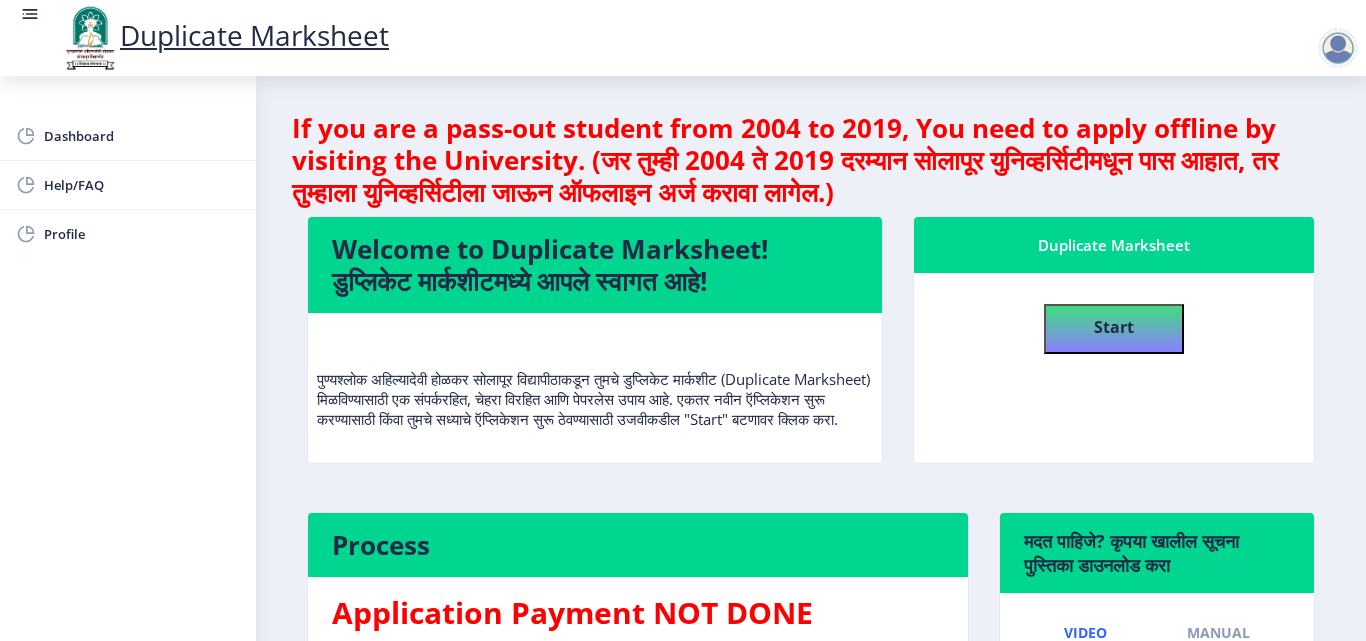 click 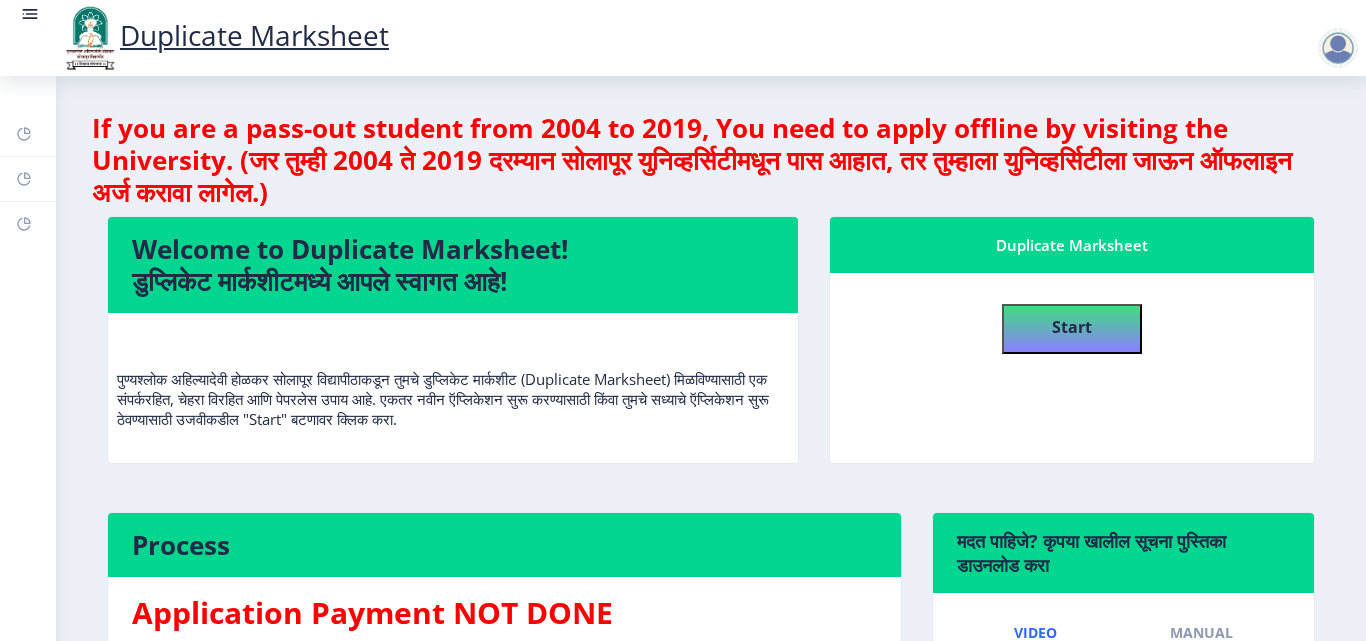 click 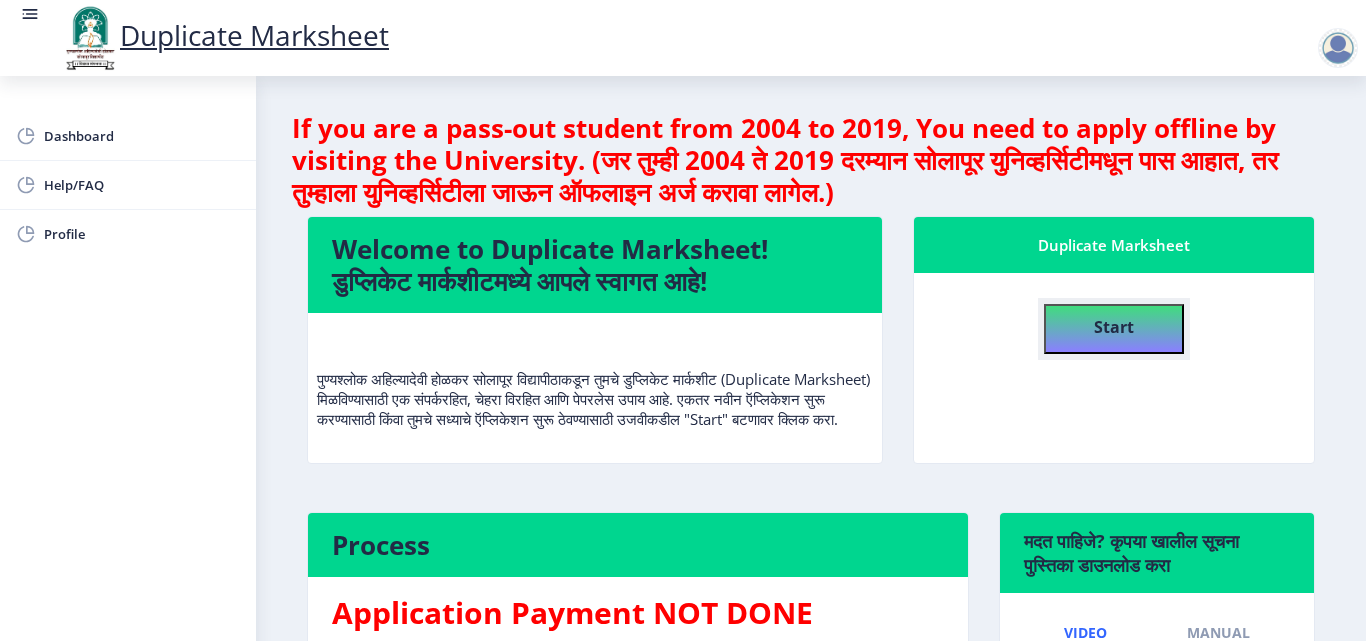 click on "Start" 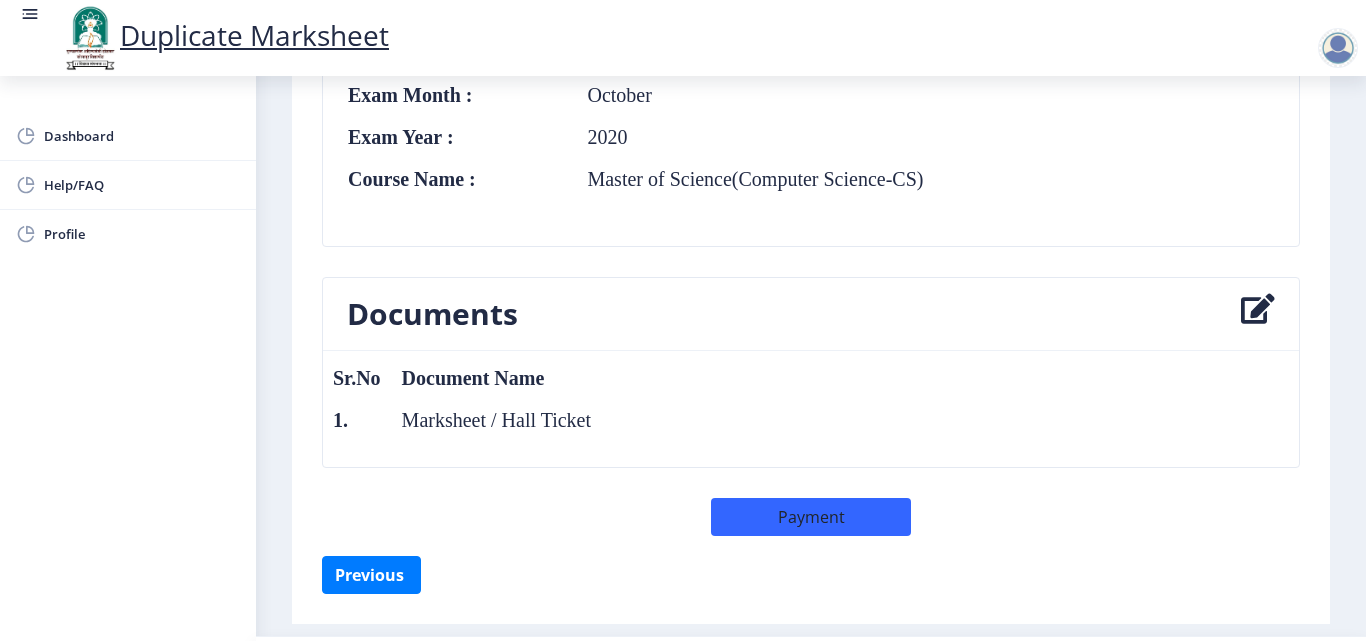 scroll, scrollTop: 1161, scrollLeft: 0, axis: vertical 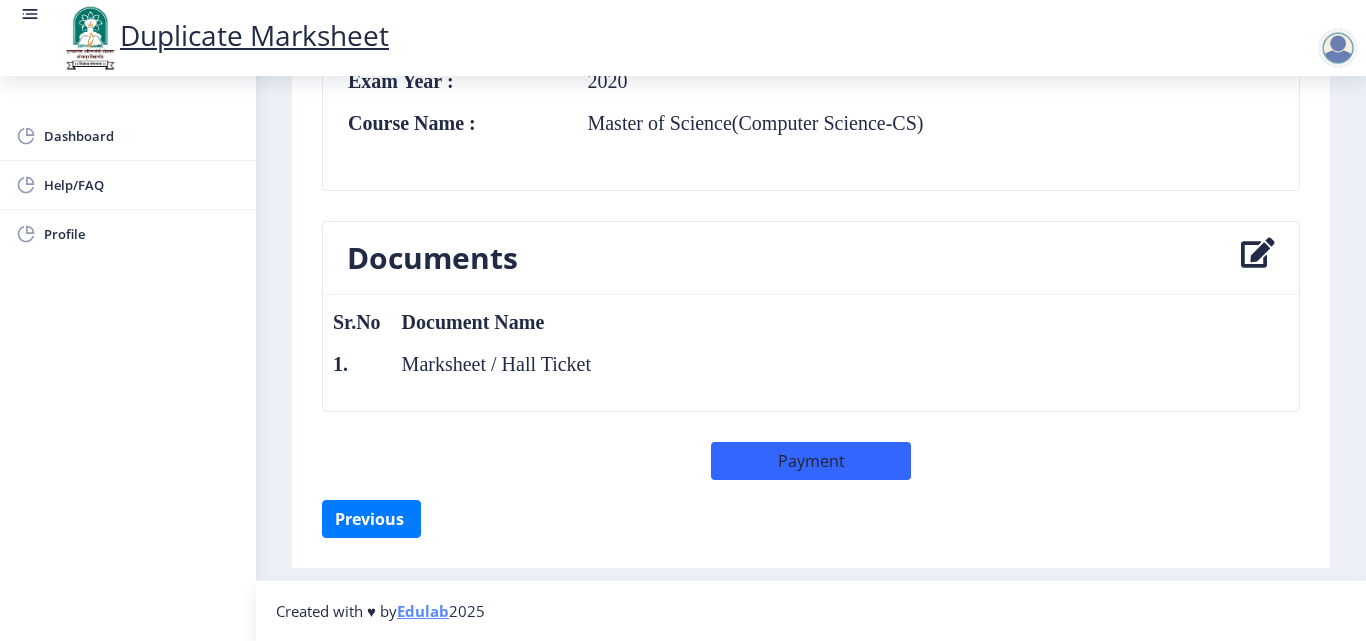 click on "Marksheet / Hall Ticket" 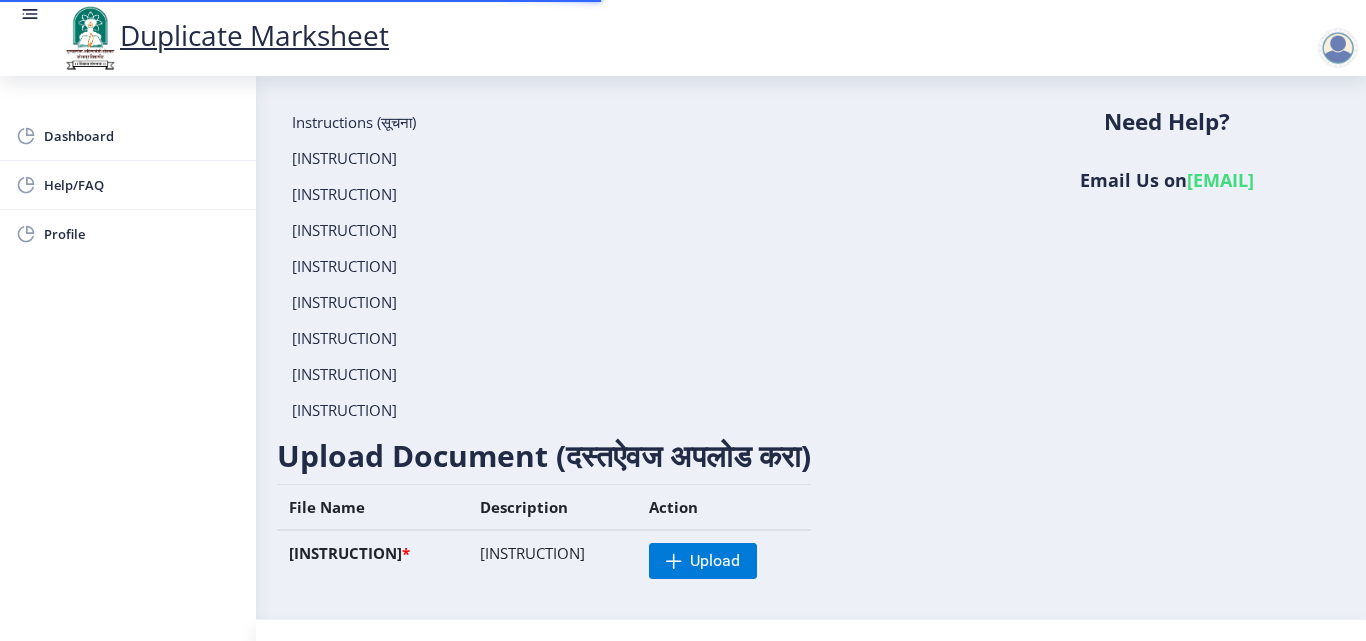 scroll, scrollTop: 243, scrollLeft: 0, axis: vertical 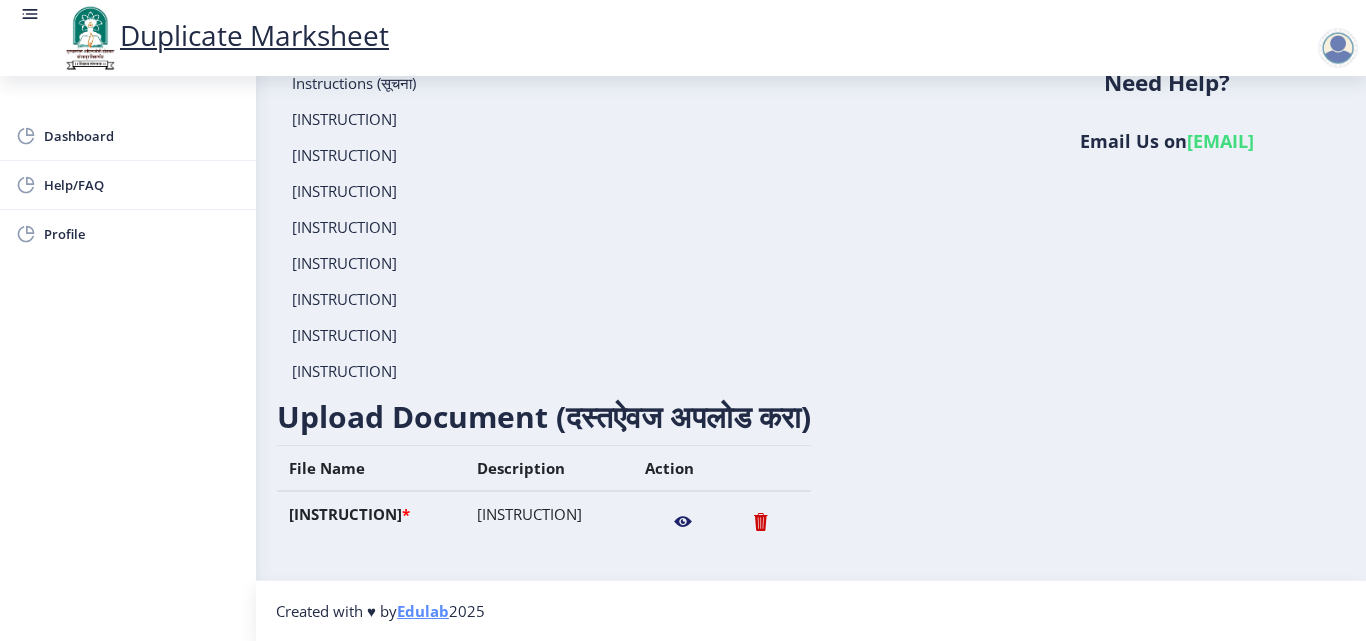 click 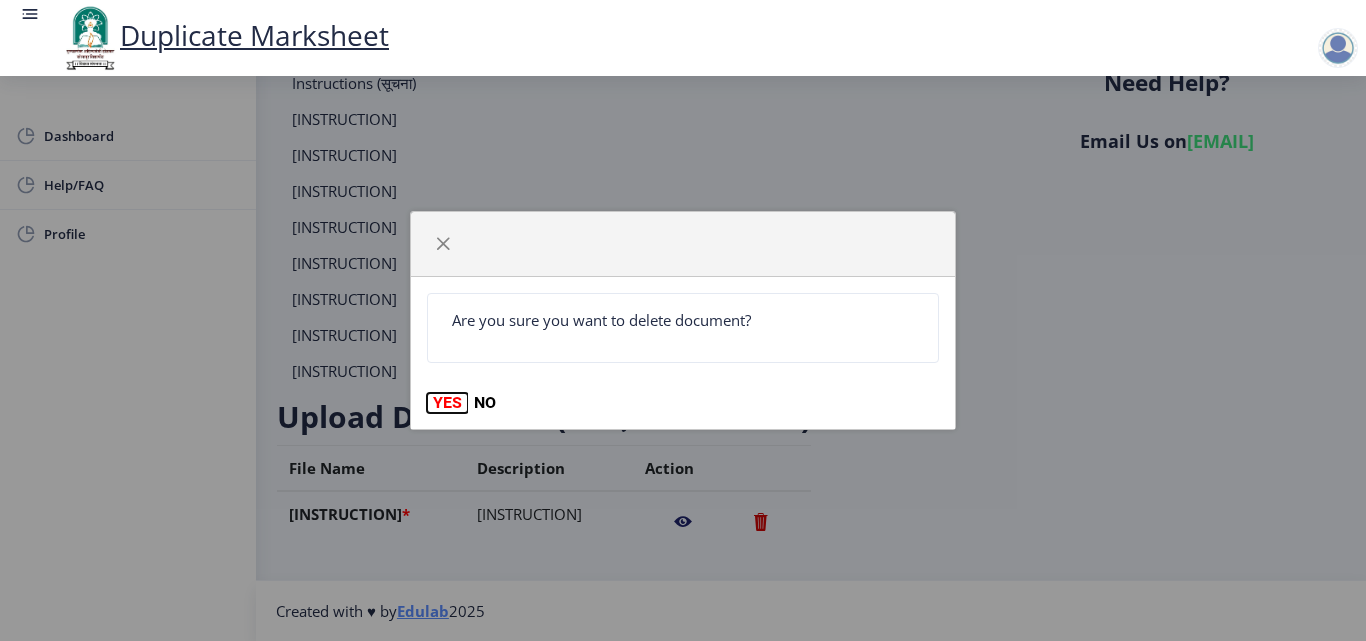click on "YES" 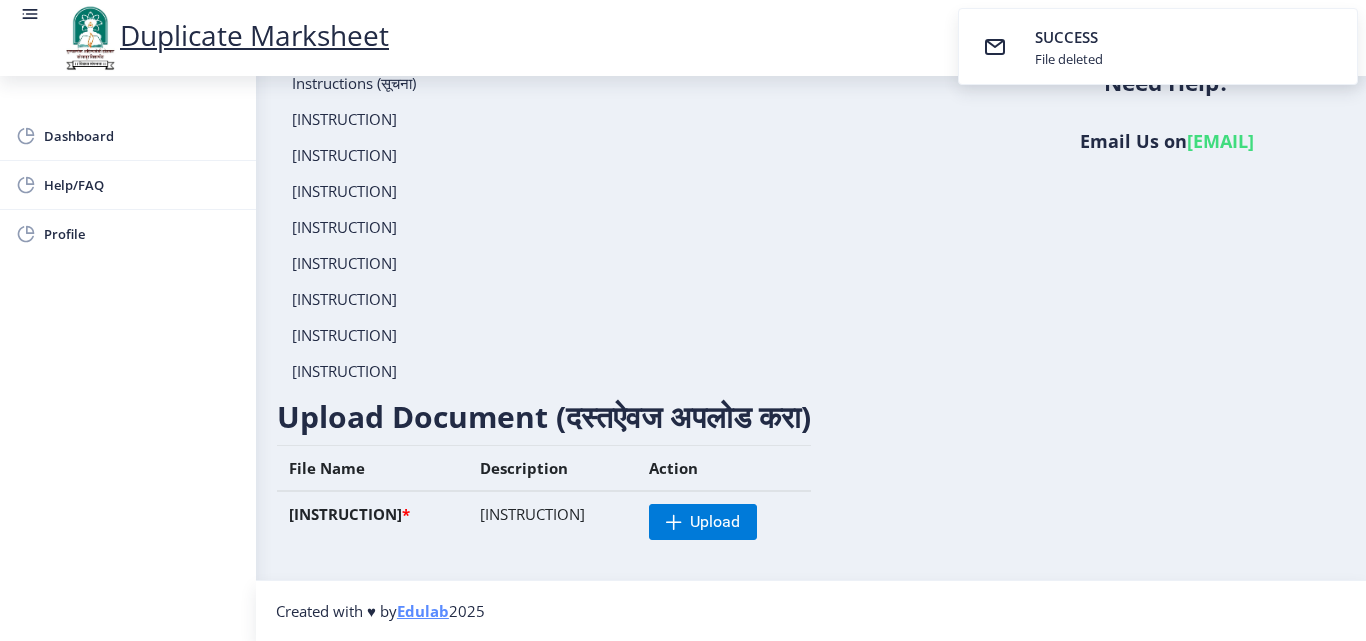 scroll, scrollTop: 0, scrollLeft: 0, axis: both 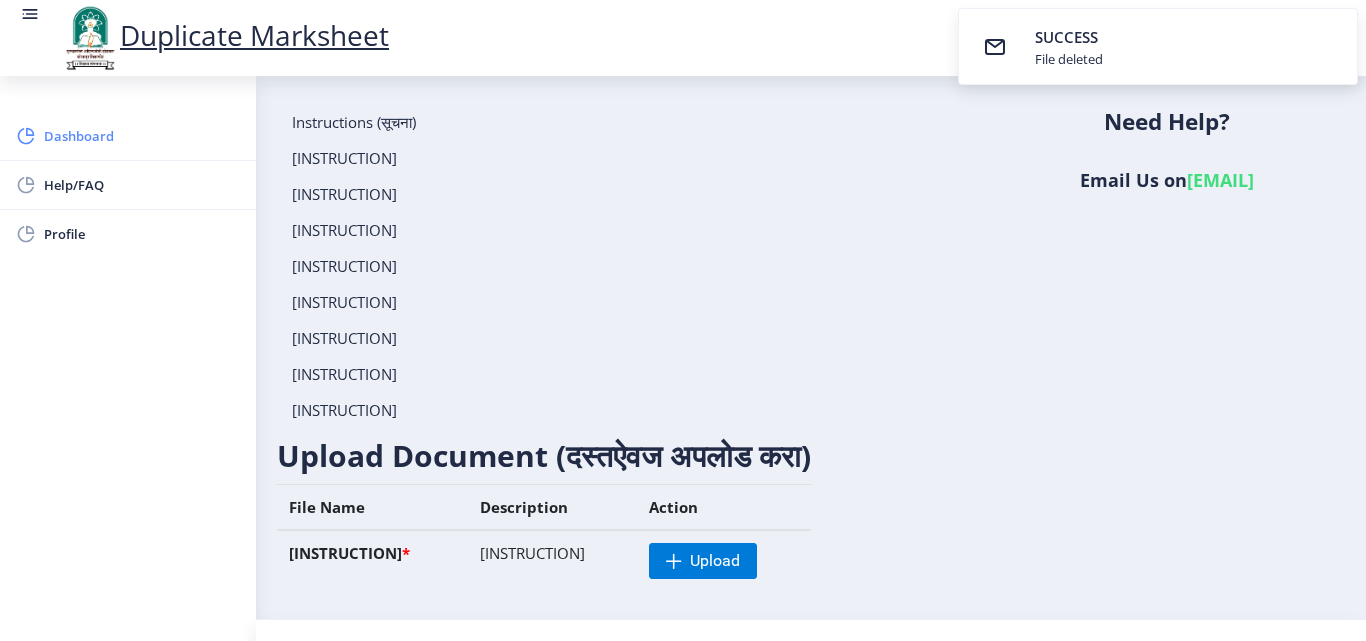 click on "Dashboard" 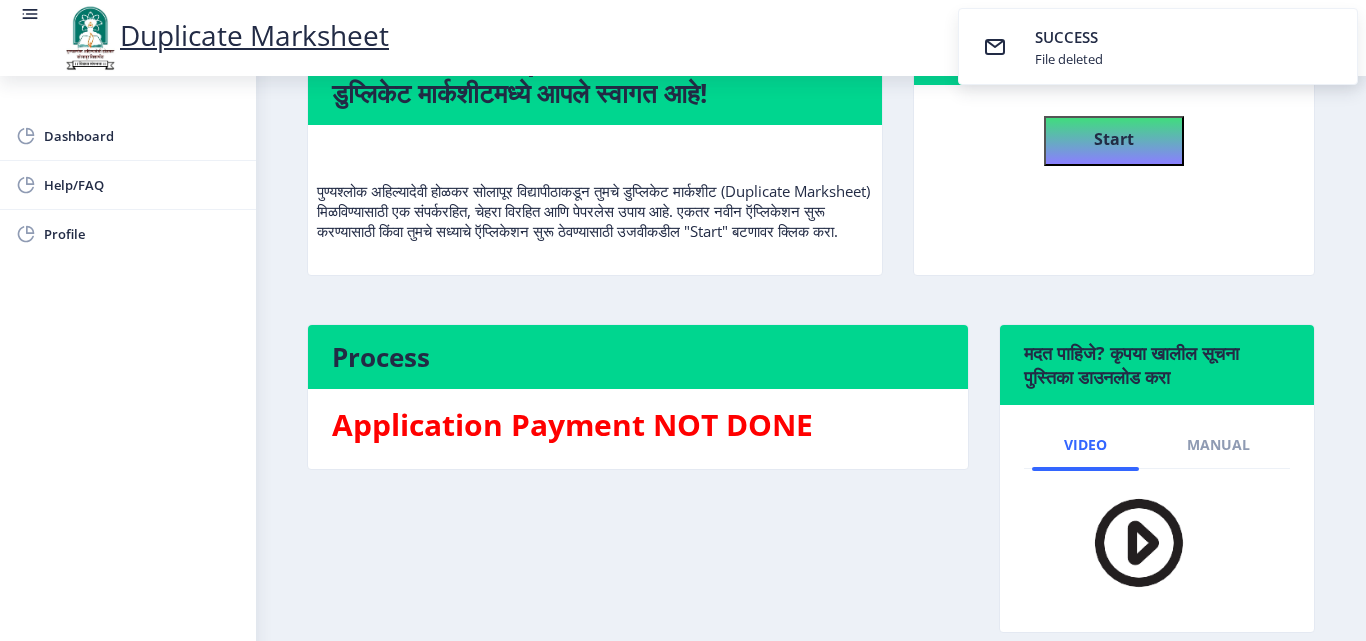 scroll, scrollTop: 0, scrollLeft: 0, axis: both 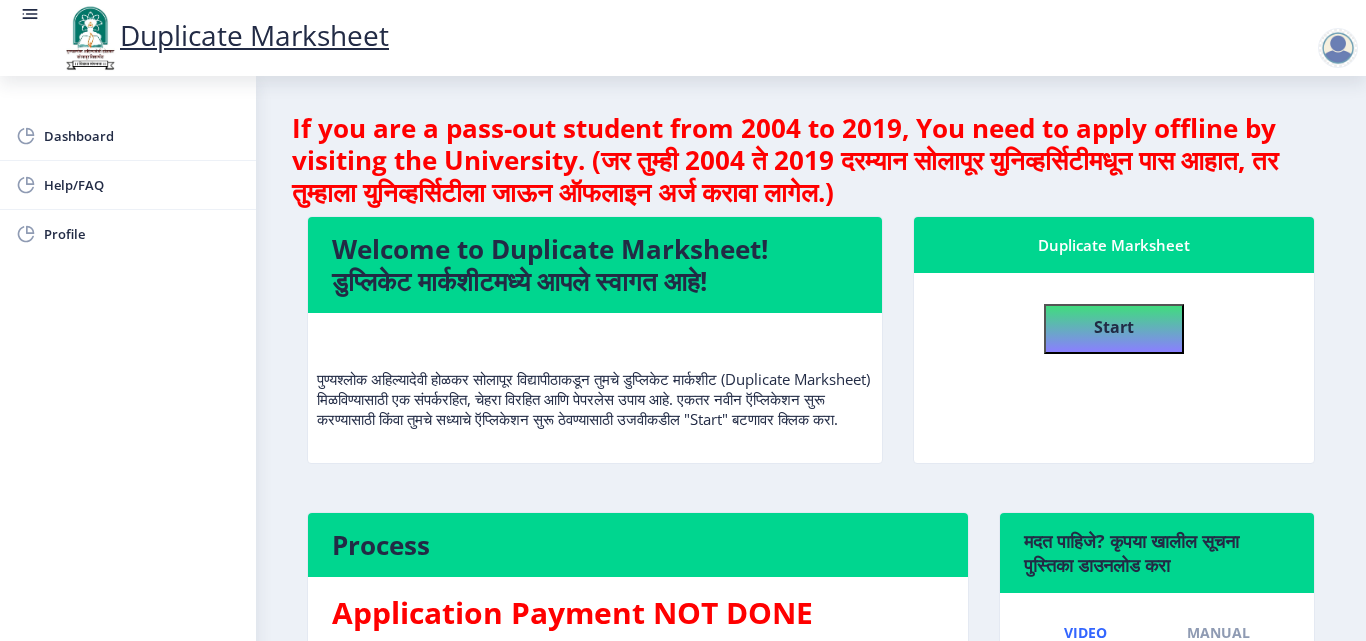 click 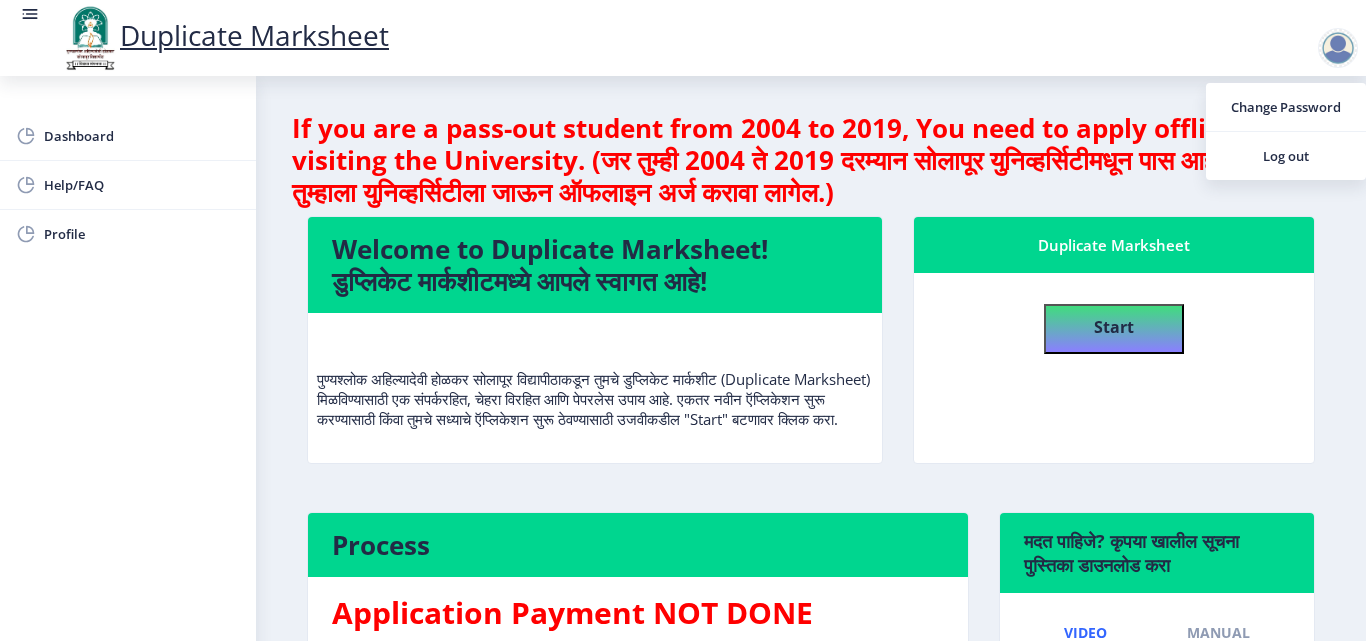 click on "If you are a pass-out student from 2004 to 2019, You need to apply offline by visiting the University. (जर तुम्ही 2004 ते 2019 दरम्यान सोलापूर युनिव्हर्सिटीमधून पास आहात, तर तुम्हाला युनिव्हर्सिटीला जाऊन ऑफलाइन अर्ज करावा लागेल.)" 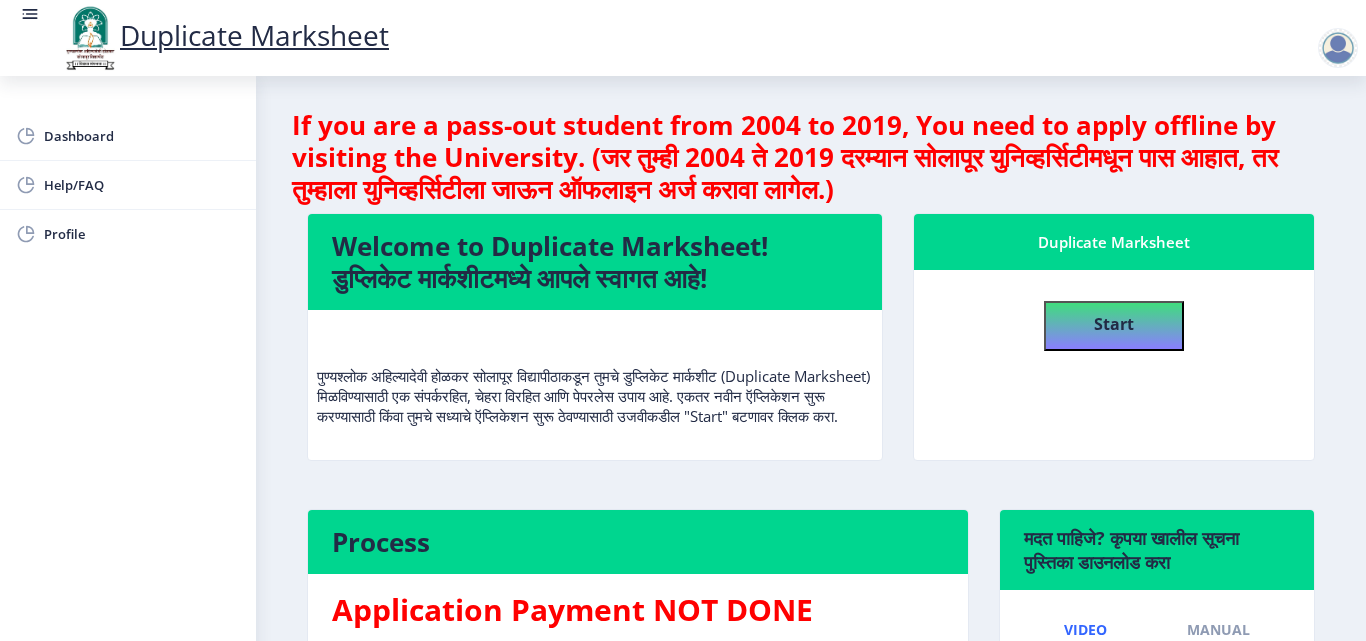 scroll, scrollTop: 0, scrollLeft: 0, axis: both 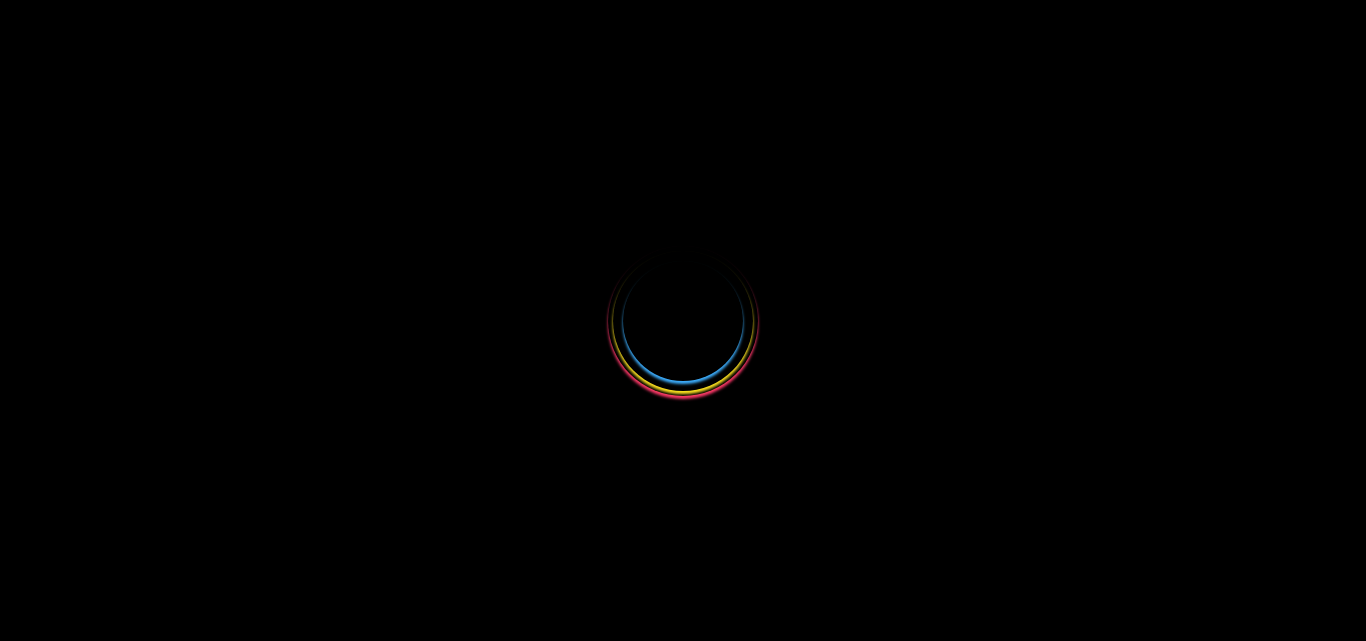 click at bounding box center [683, 320] 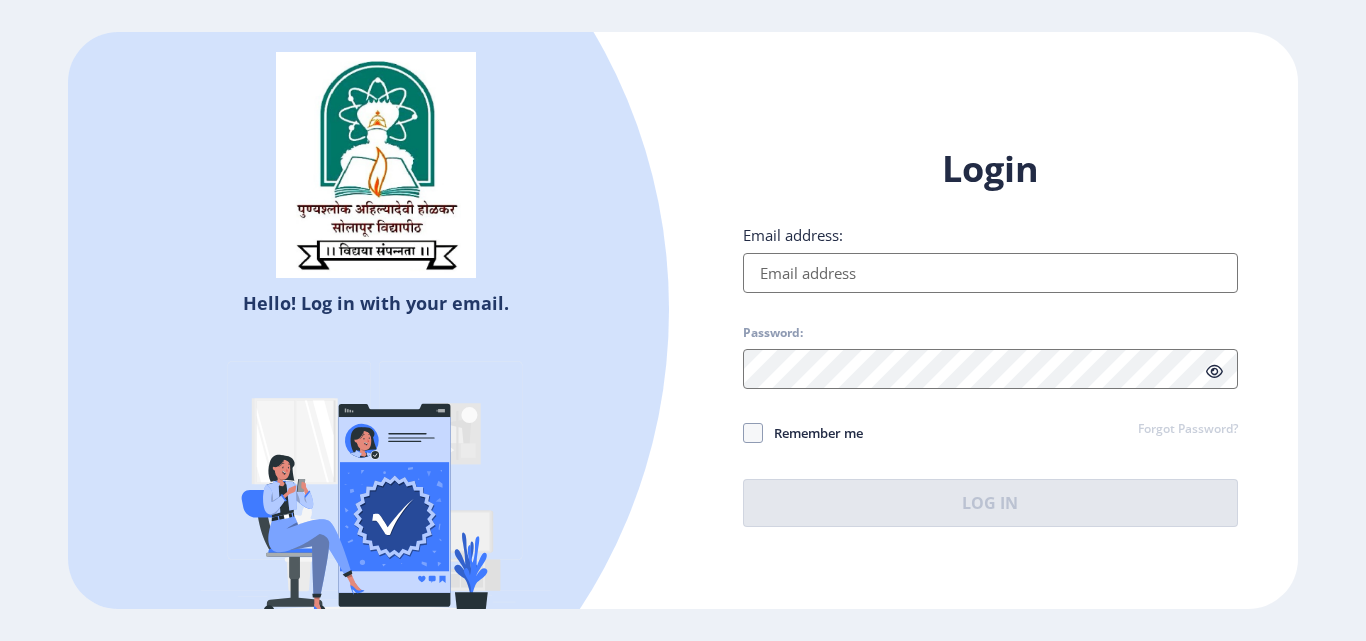 scroll, scrollTop: 0, scrollLeft: 0, axis: both 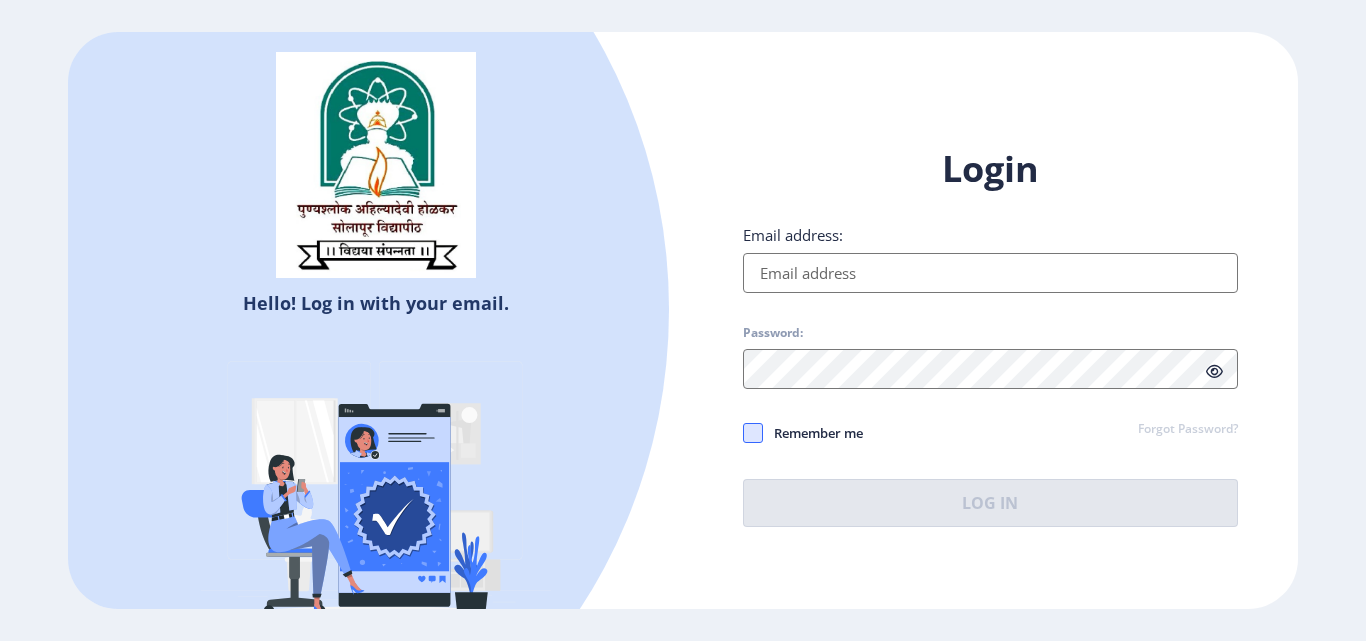 type on "[EMAIL]" 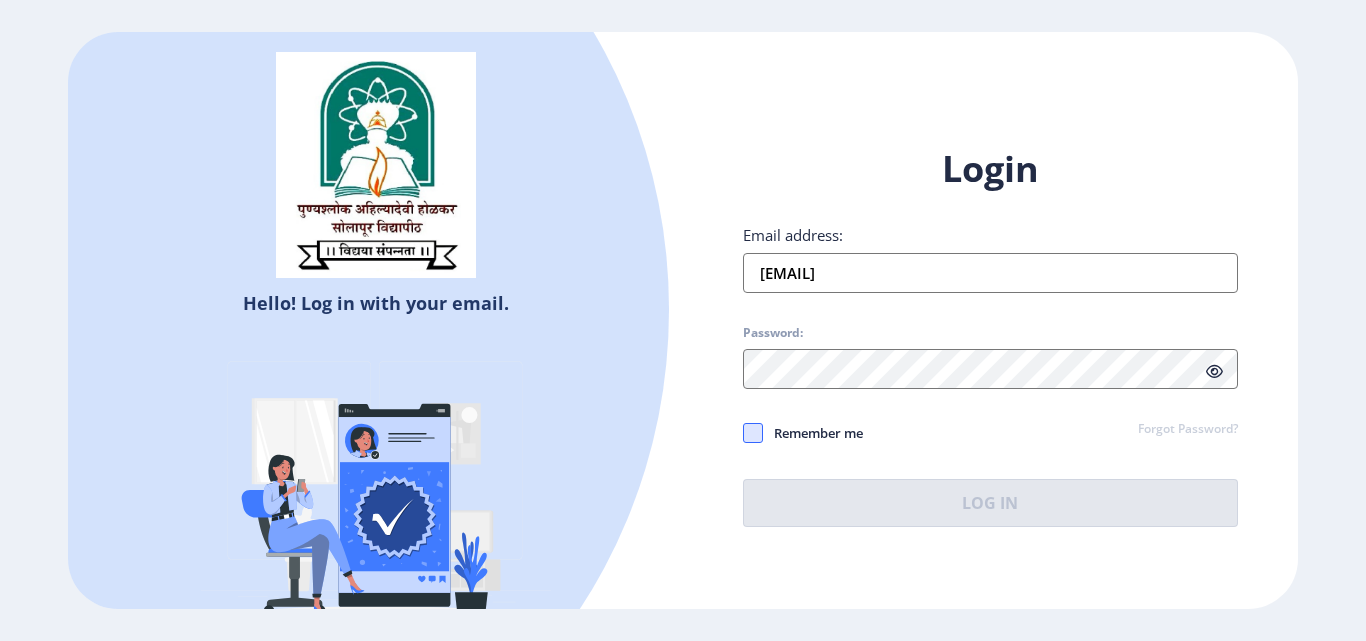 click 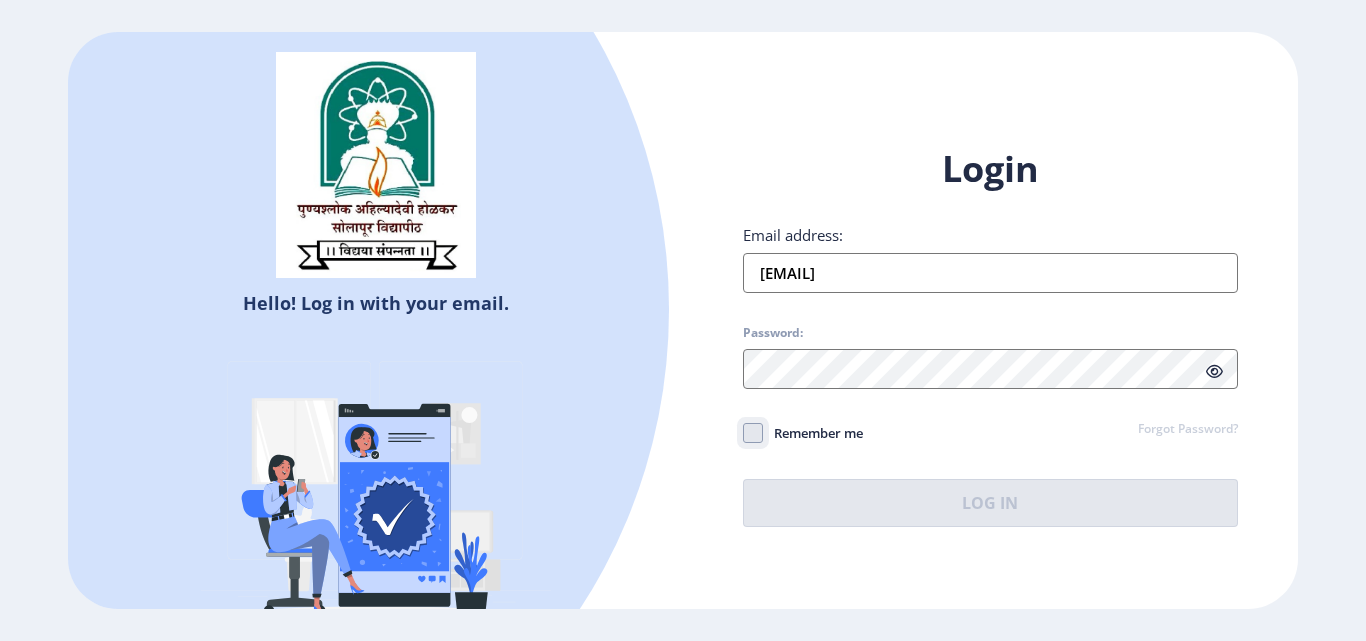 click on "Remember me" 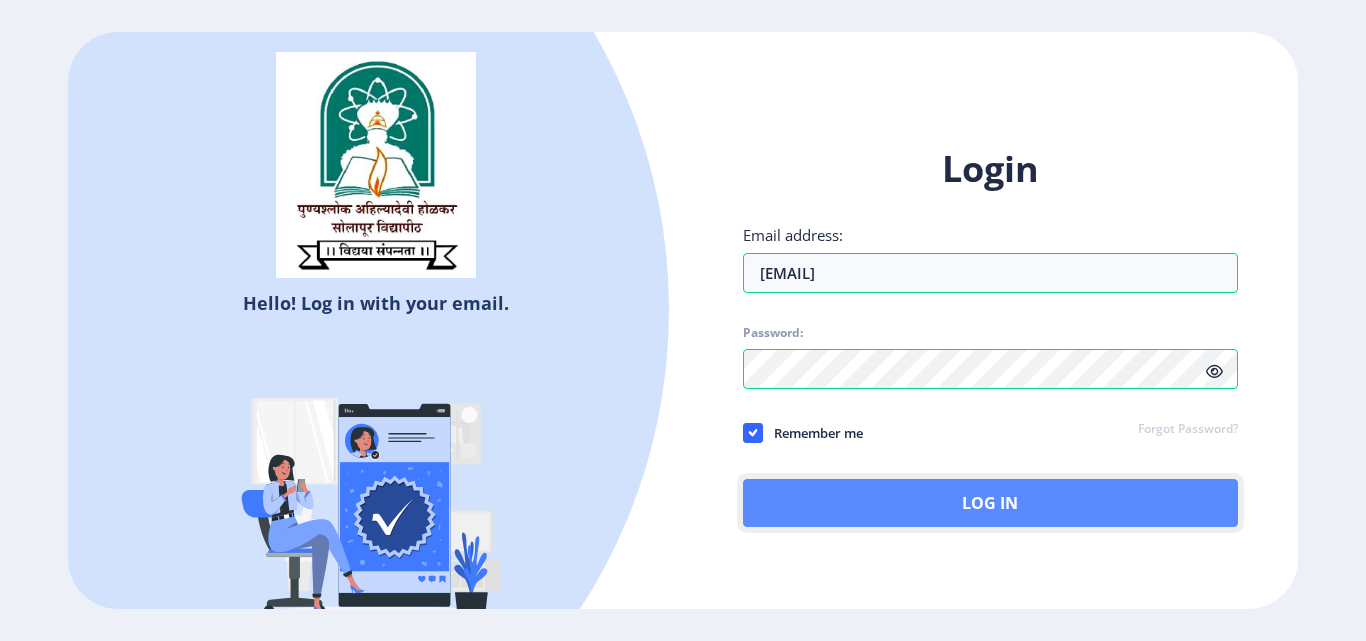 click on "Log In" 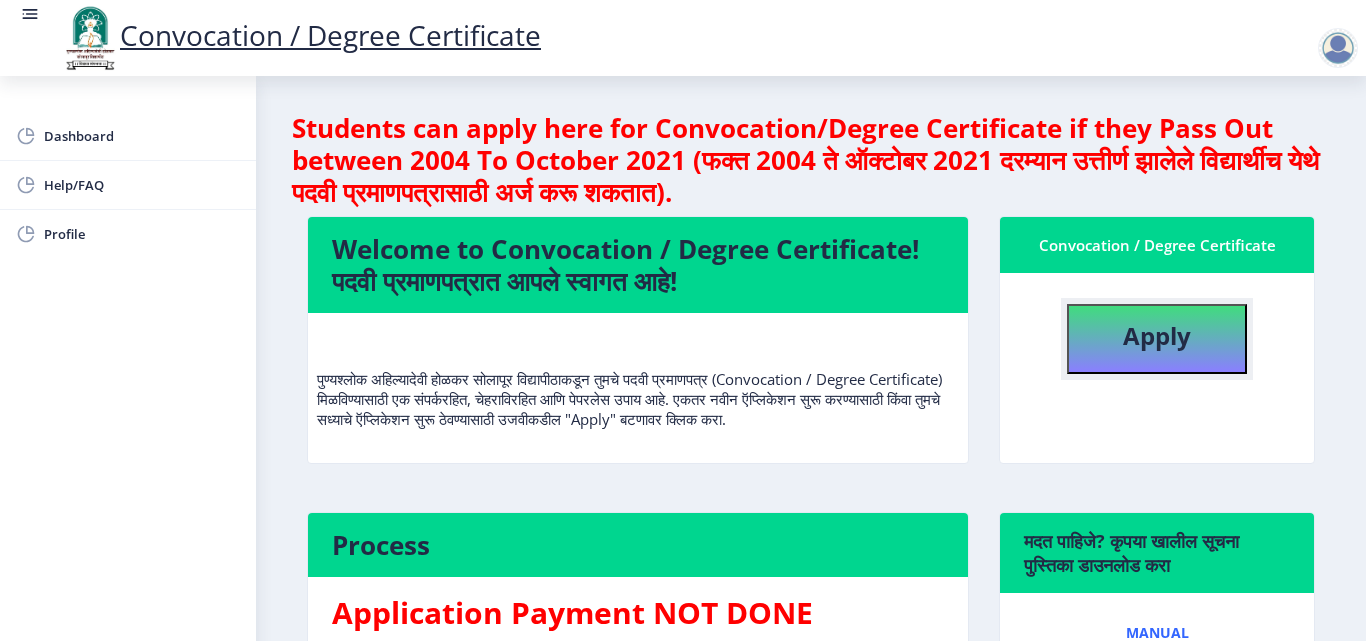 click on "Apply" 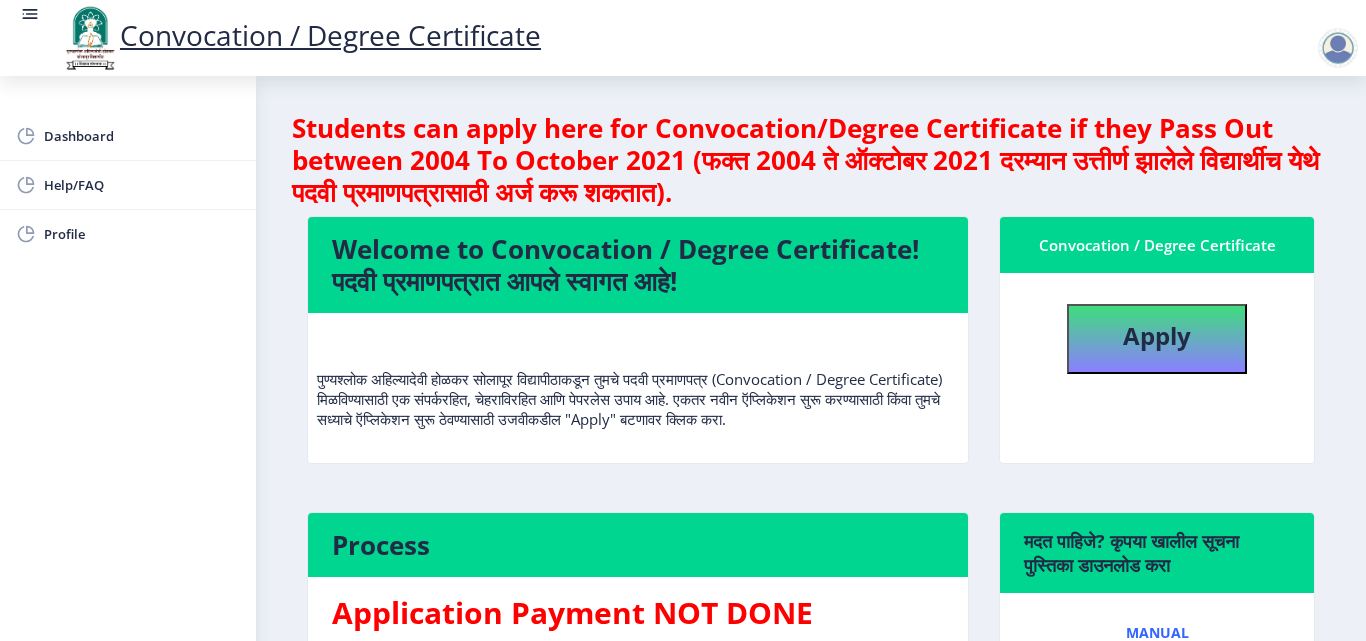 select 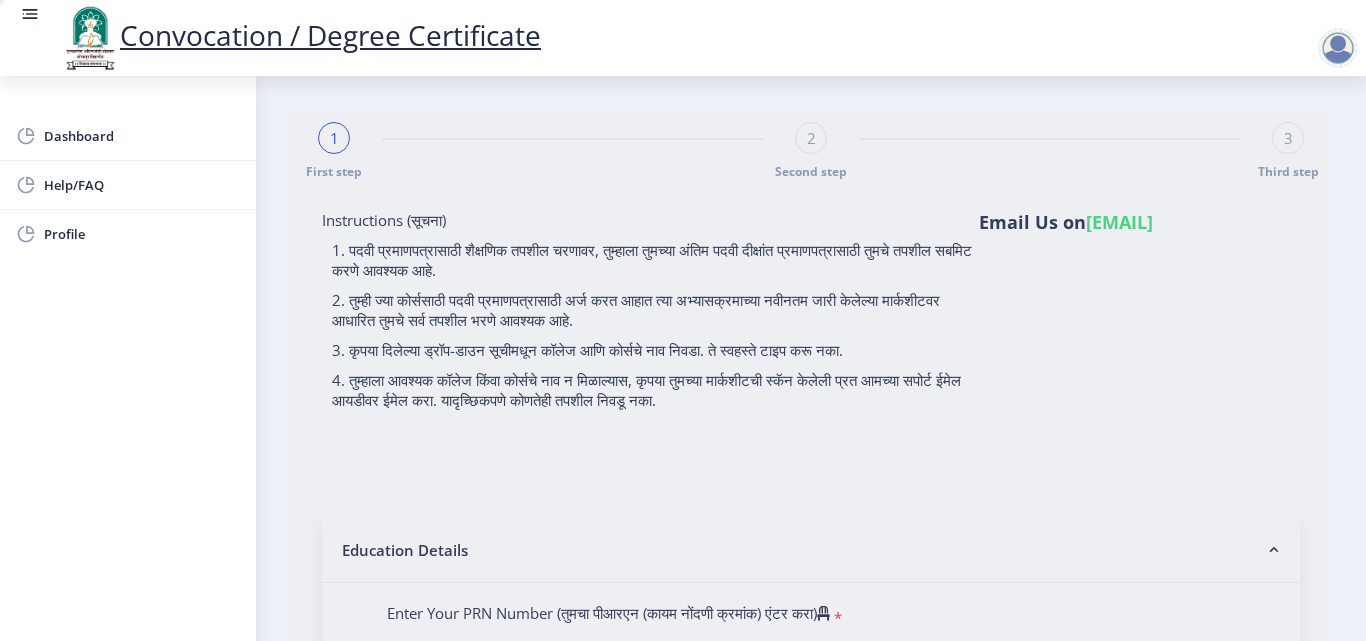 type on "[FIRST] [LAST] [LASTNAME]" 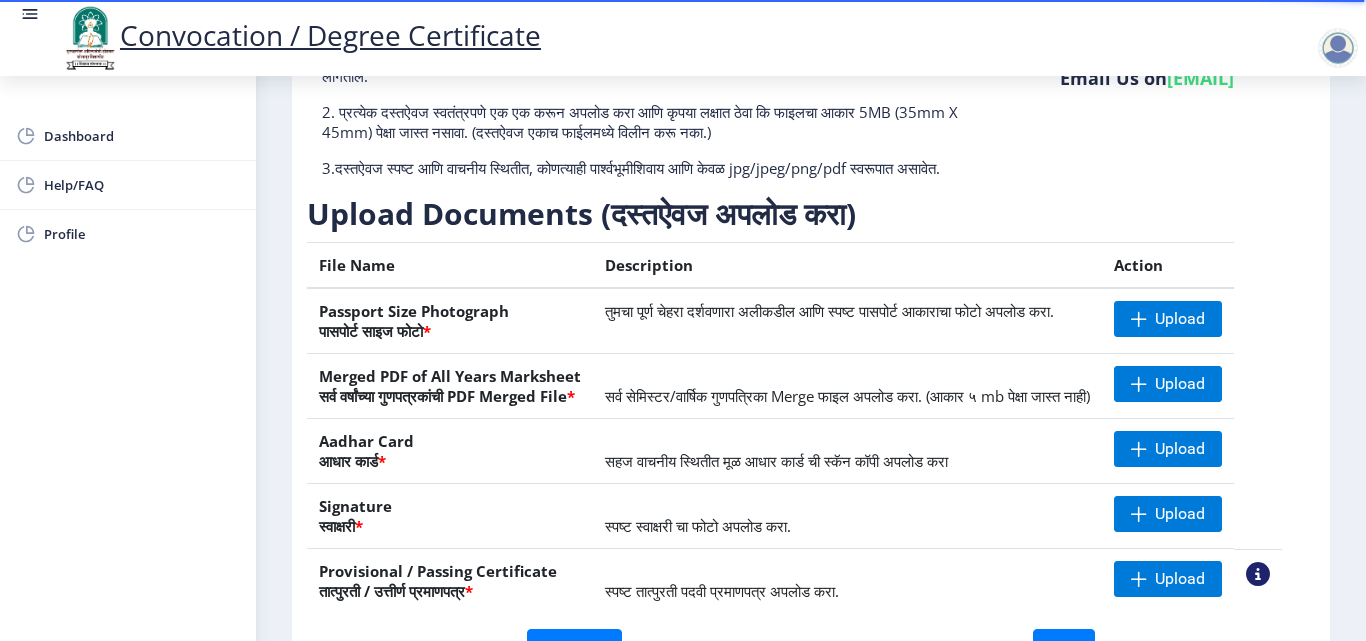 scroll, scrollTop: 300, scrollLeft: 0, axis: vertical 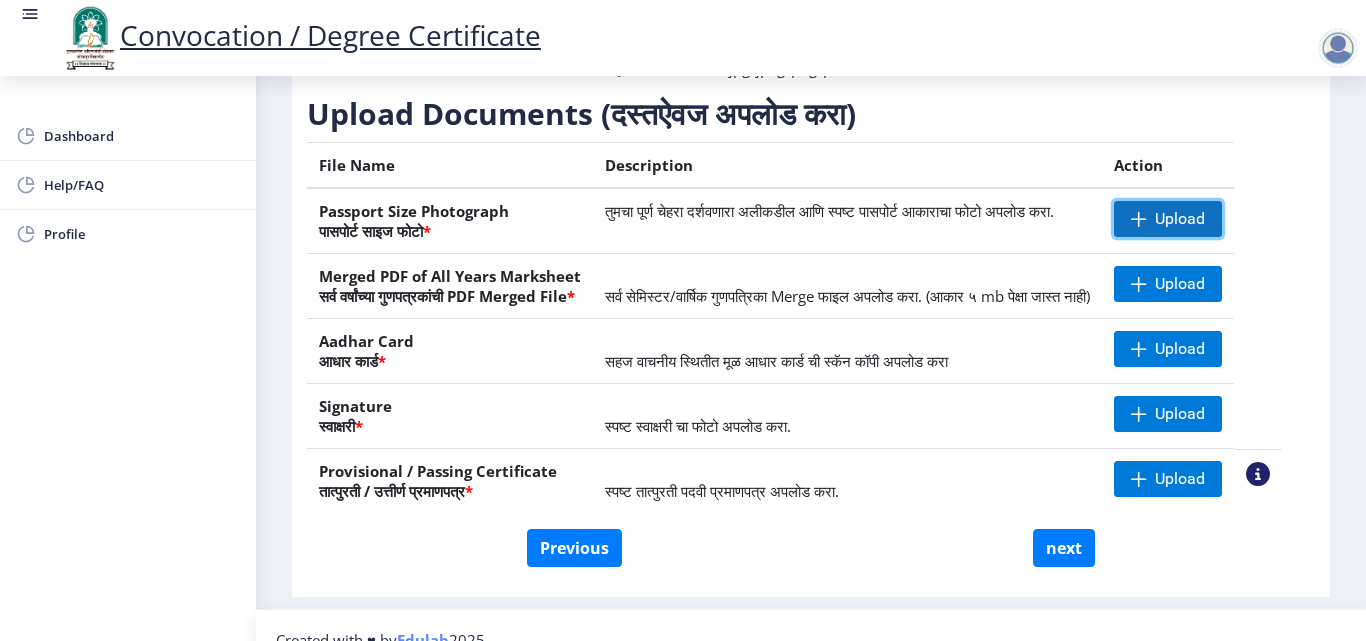 click on "Upload" 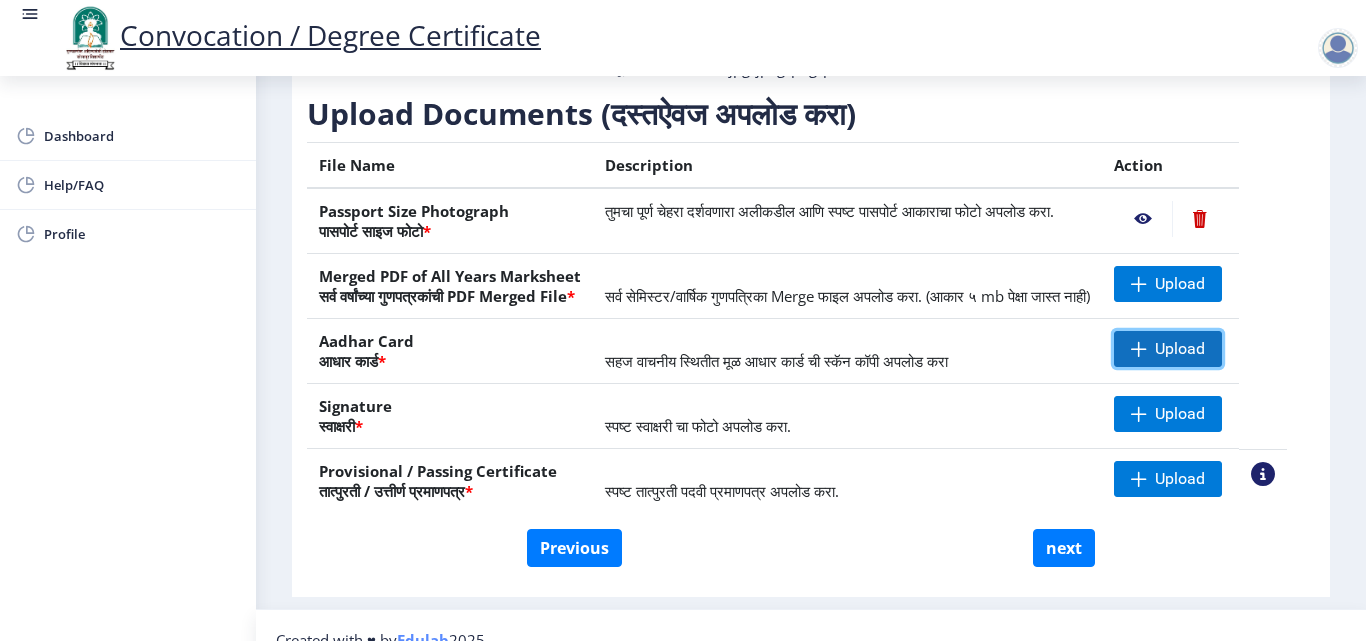 click on "Upload" 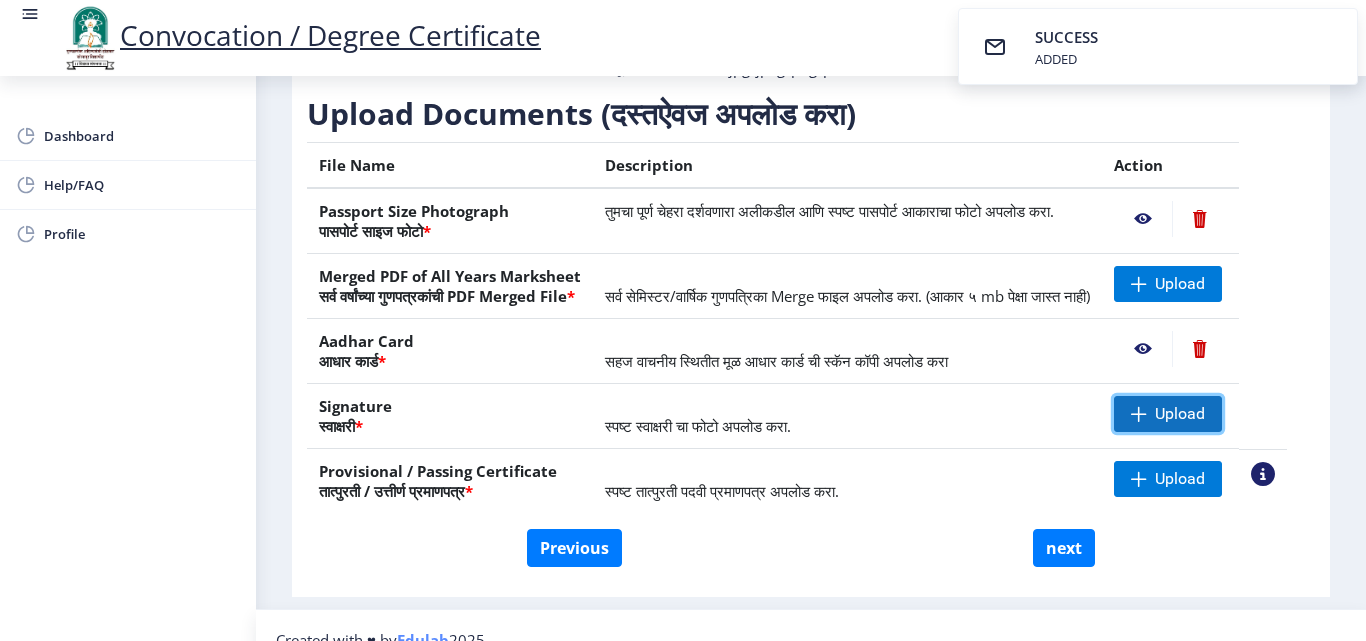 click on "Upload" 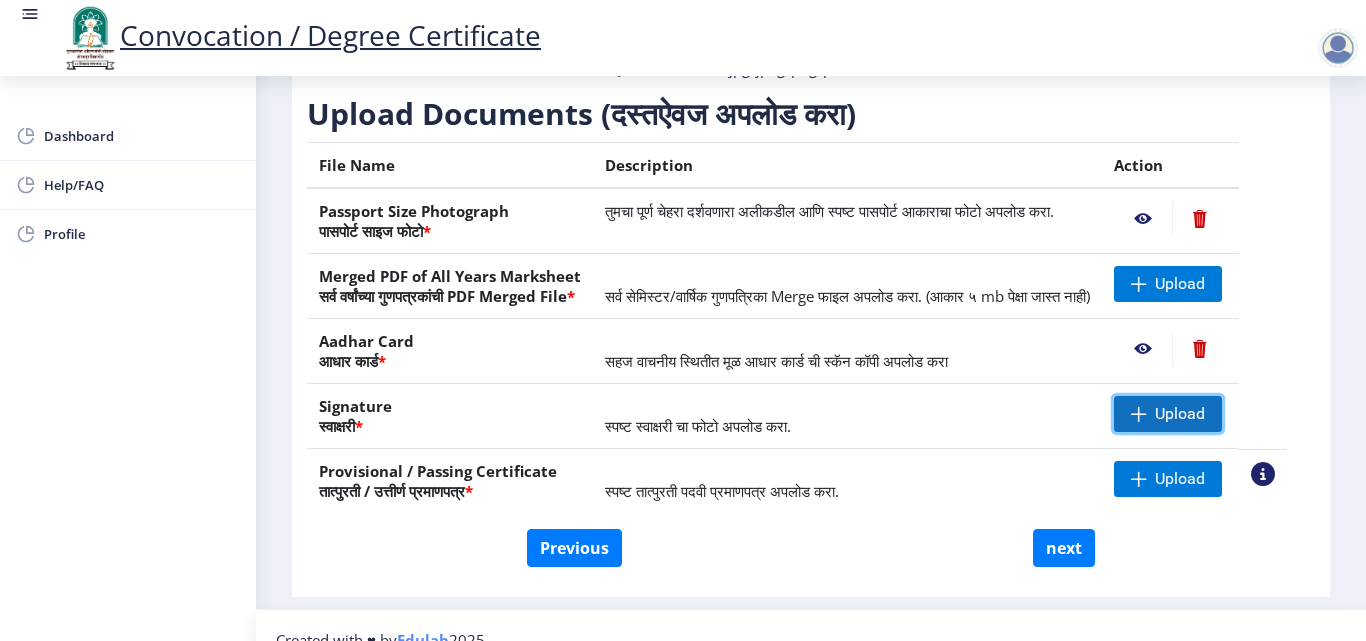 click on "Upload" 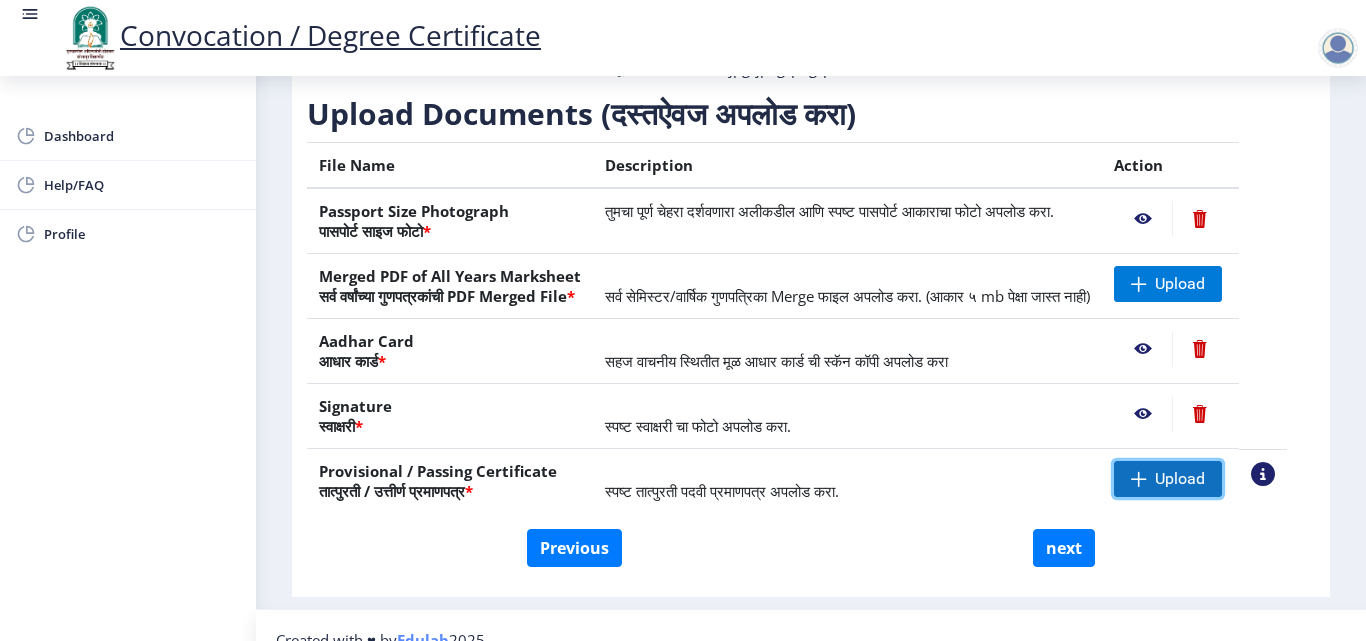 click on "Upload" 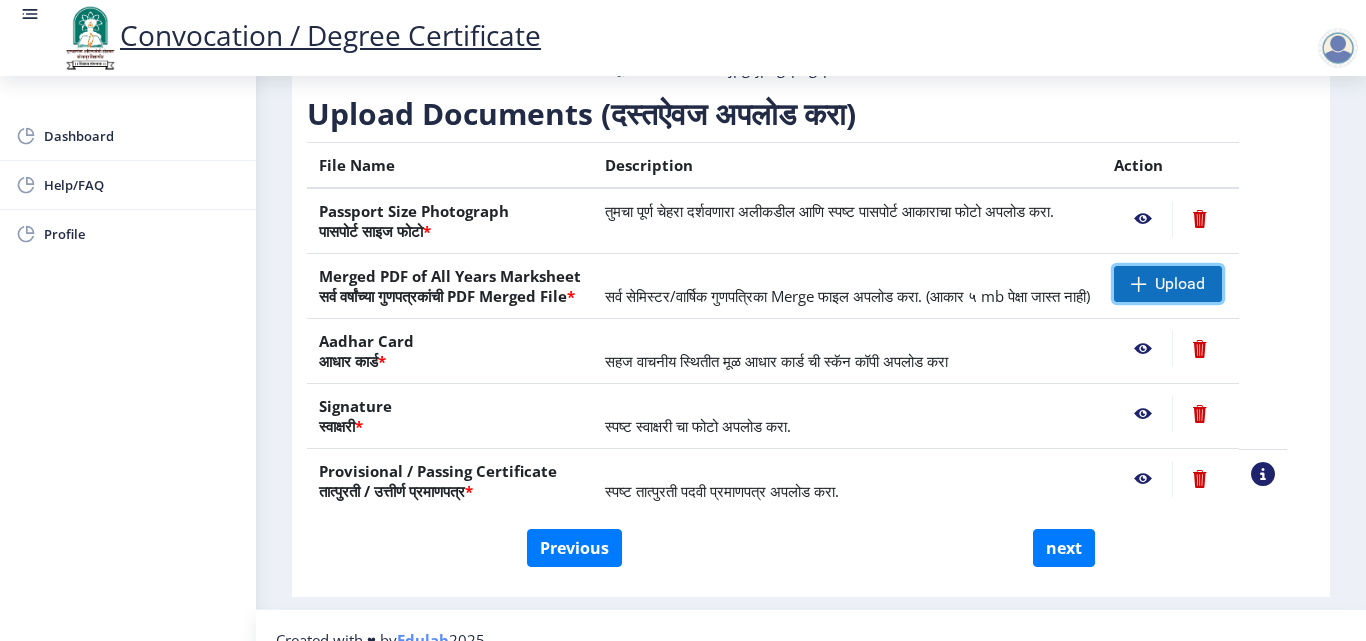 click on "Upload" 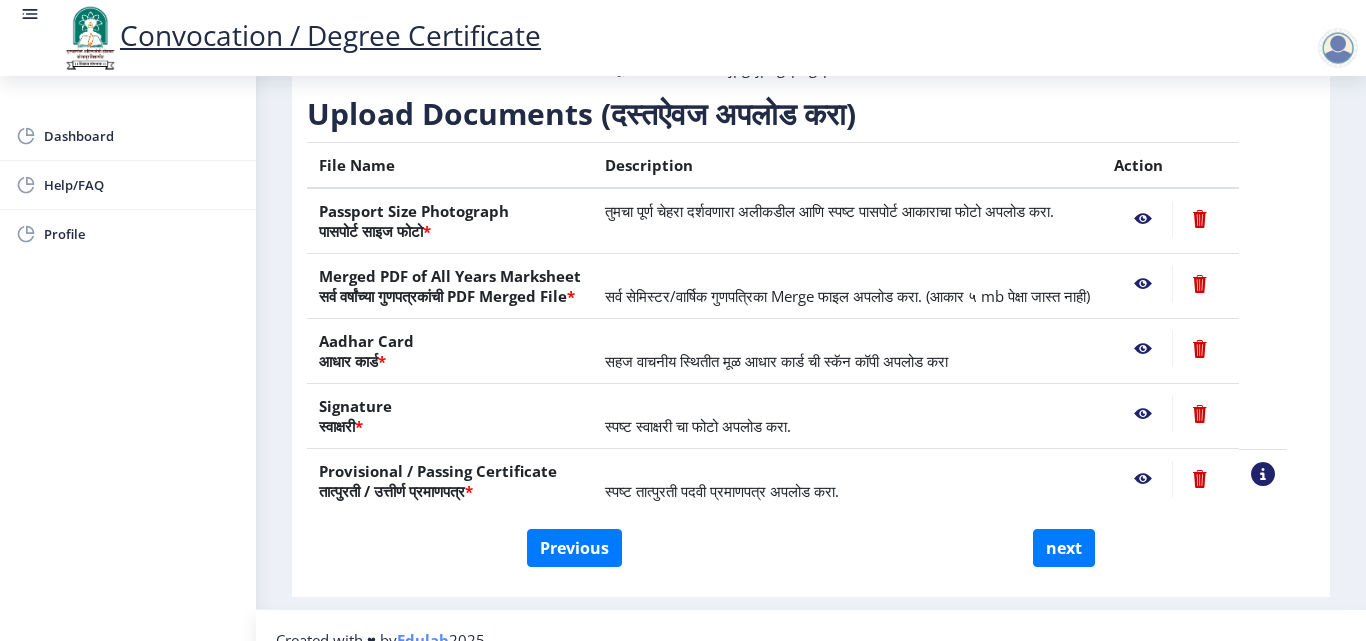 scroll, scrollTop: 369, scrollLeft: 0, axis: vertical 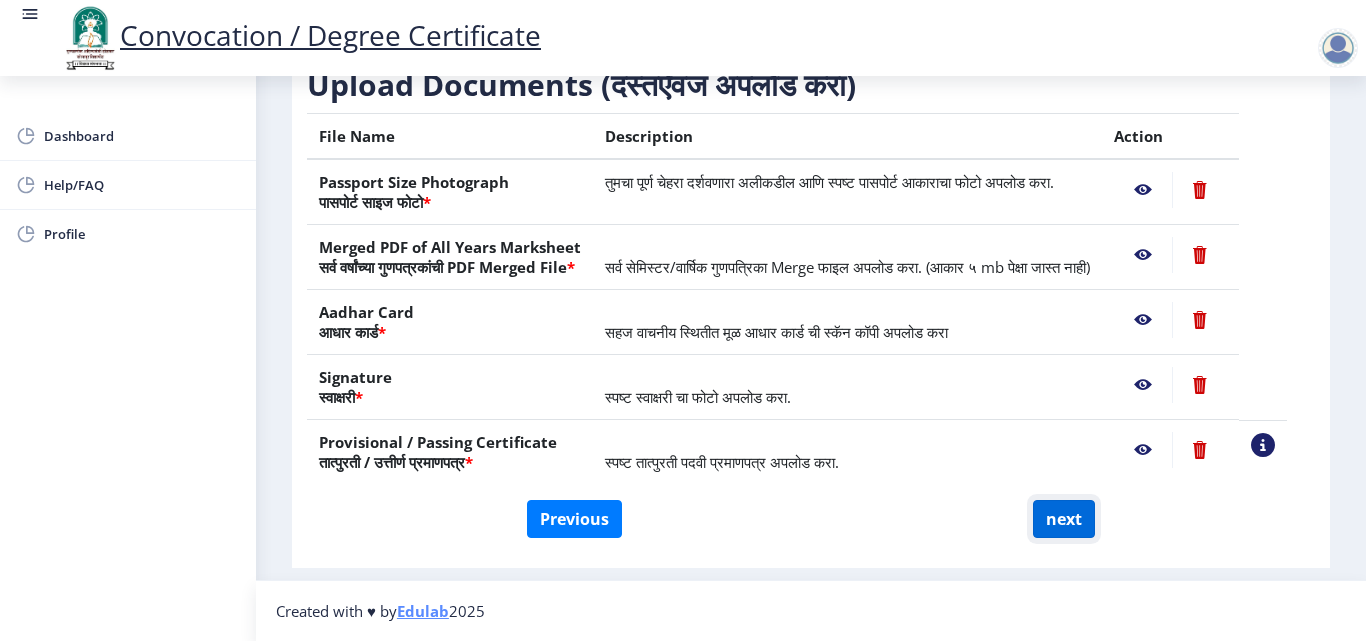 click on "next" 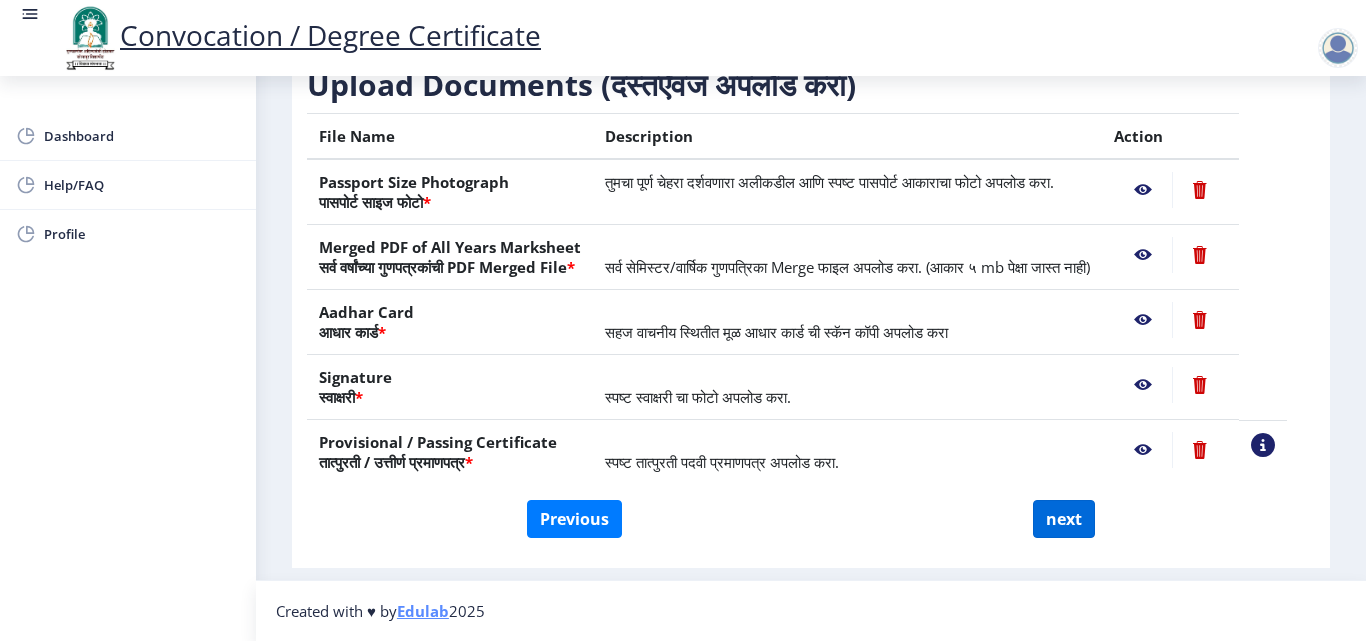 select 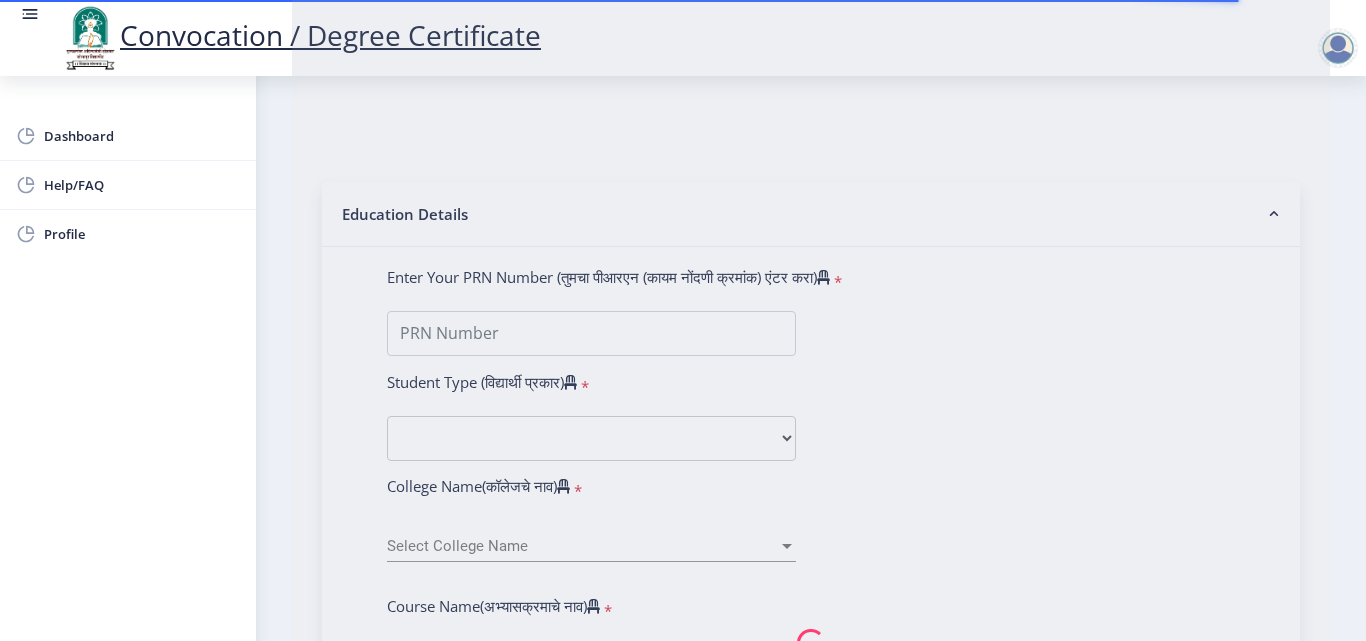 scroll, scrollTop: 400, scrollLeft: 0, axis: vertical 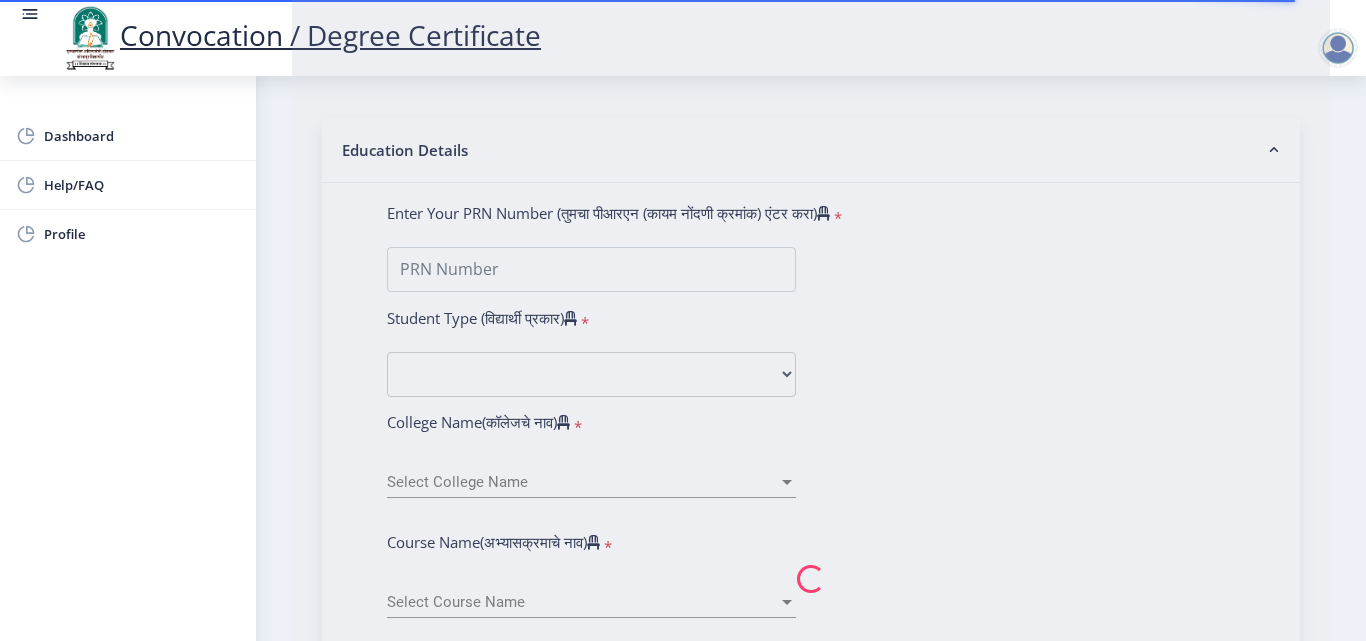 select 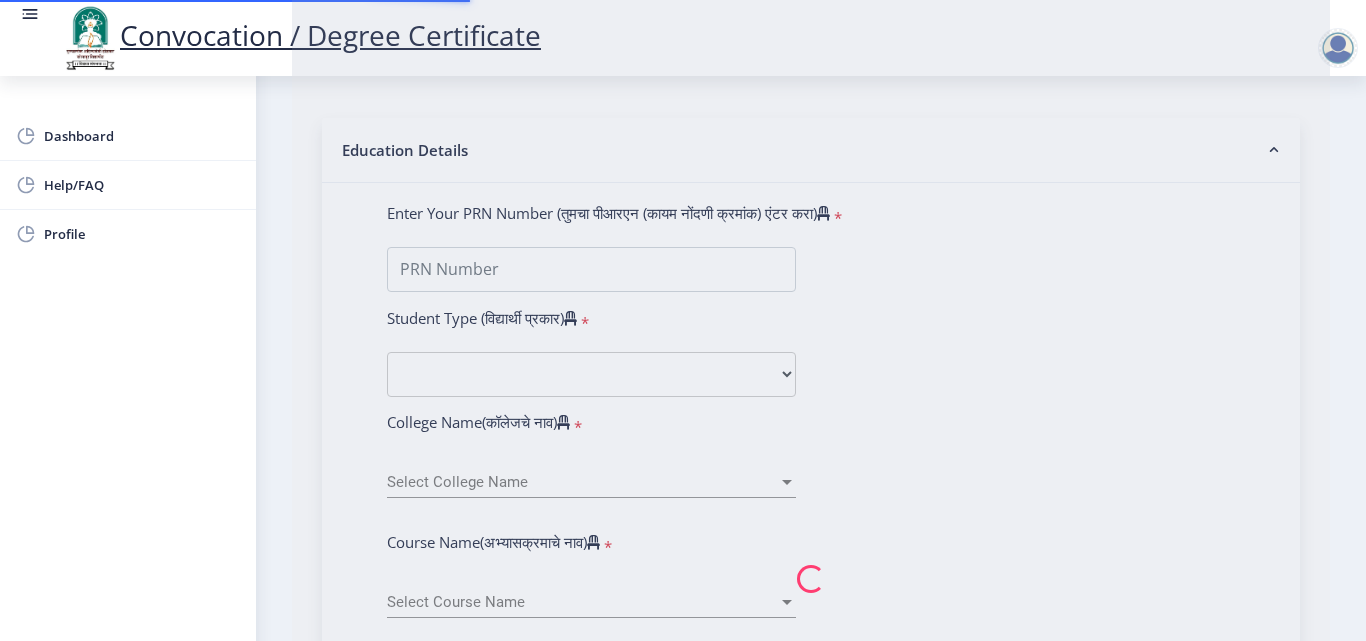 scroll, scrollTop: 0, scrollLeft: 0, axis: both 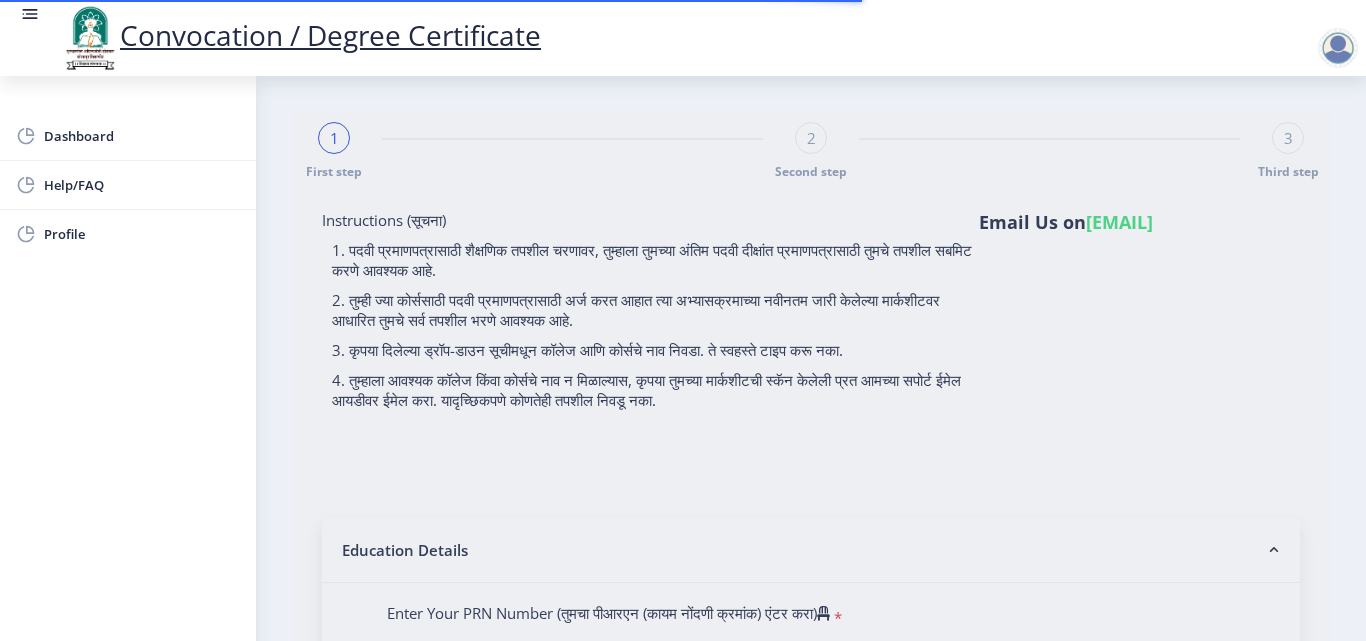 select 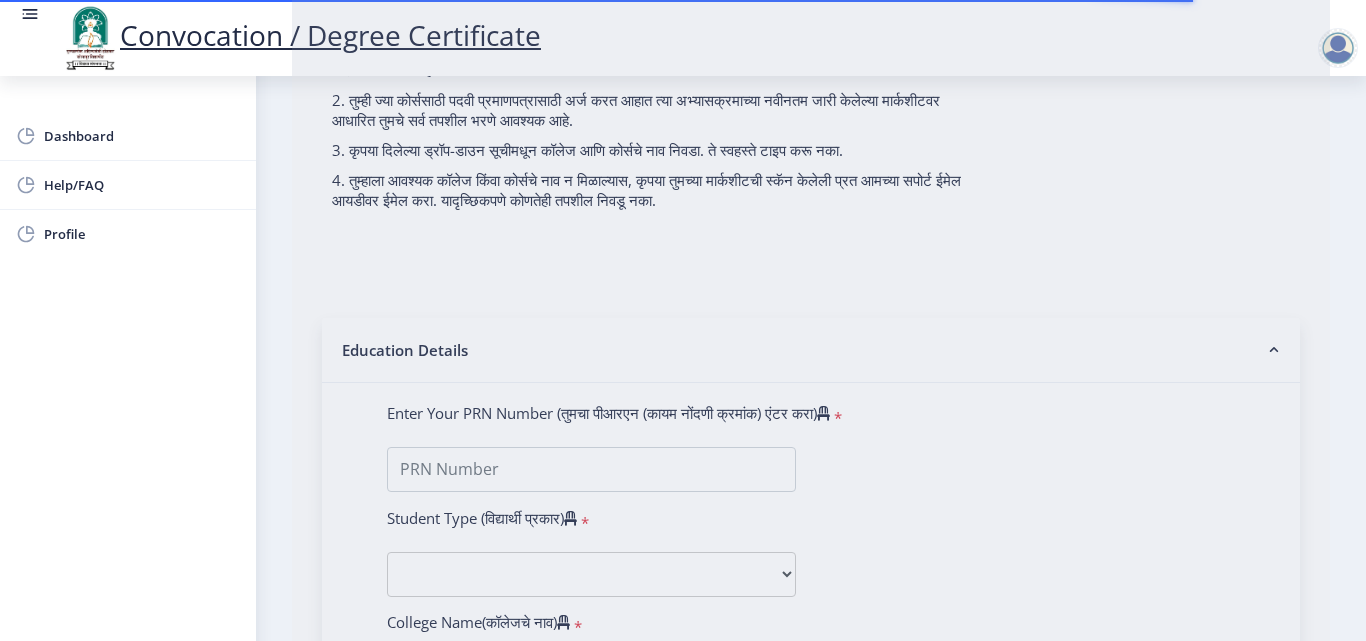 type on "[FIRST] [LAST]" 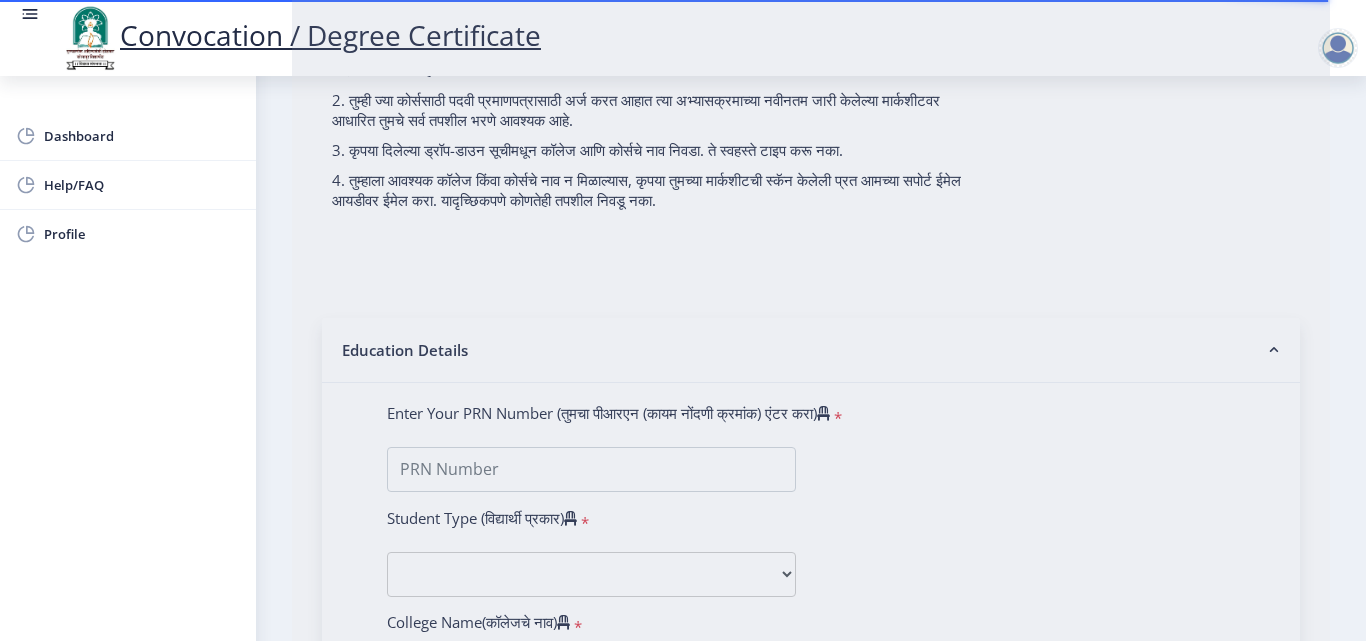 scroll, scrollTop: 400, scrollLeft: 0, axis: vertical 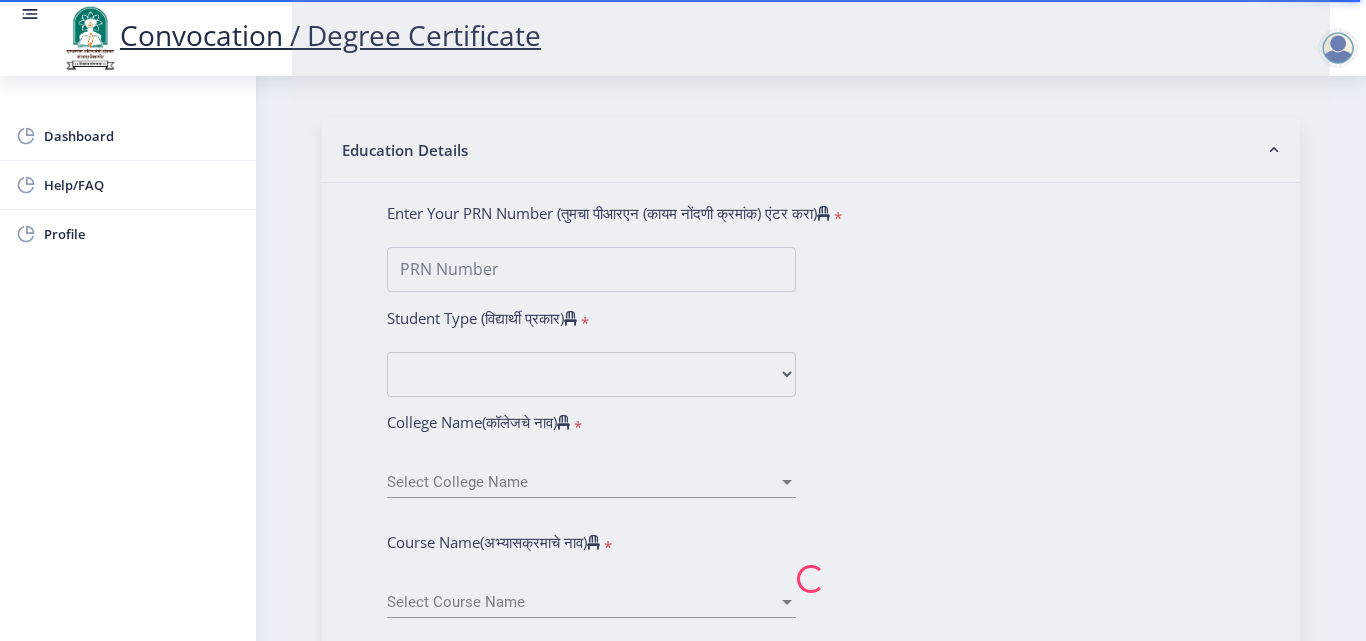 type on "[NUMBER]" 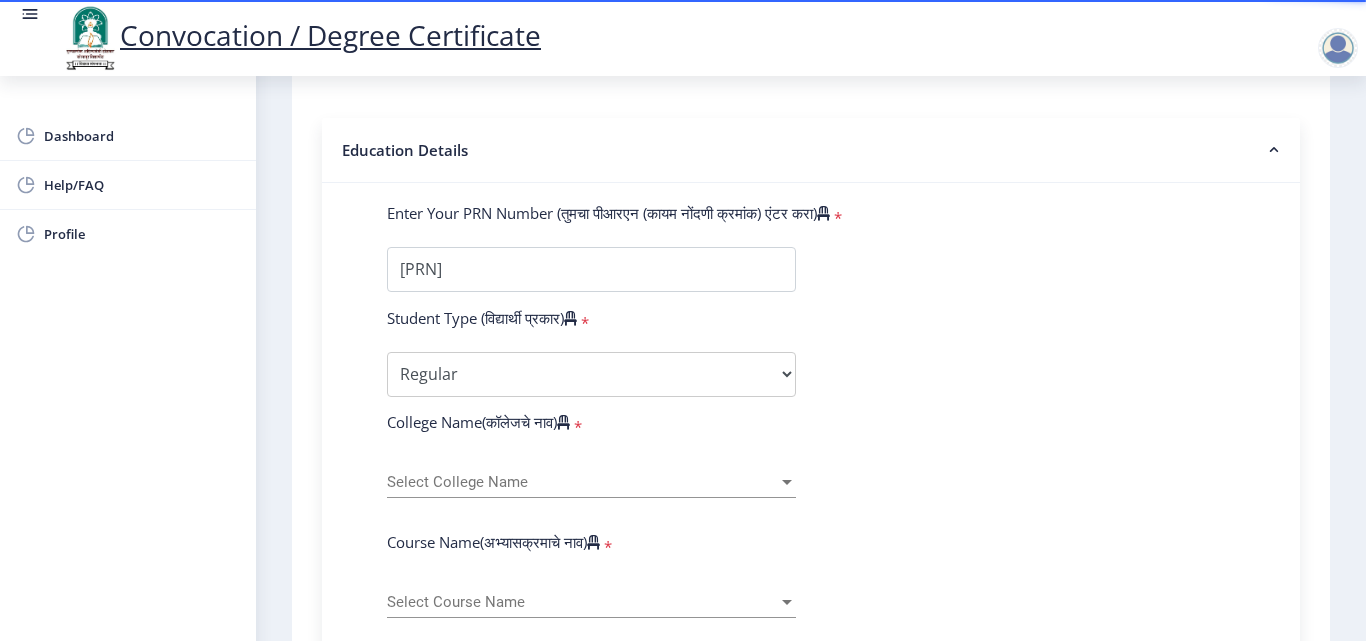 select 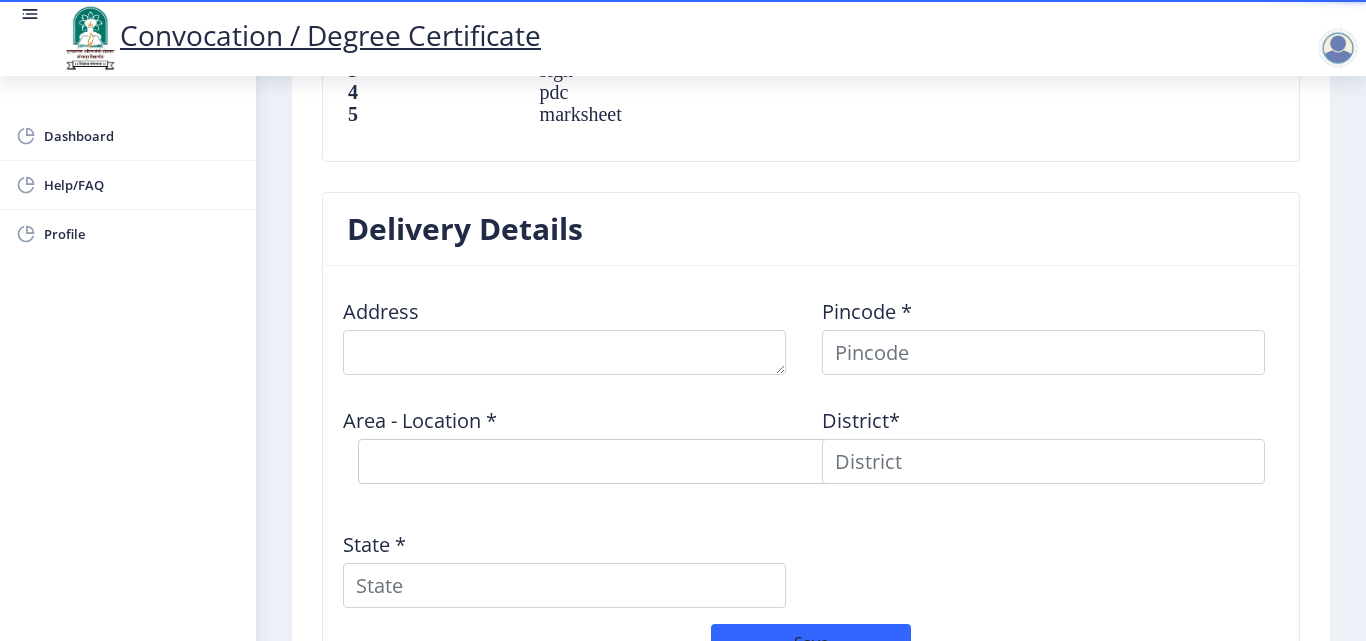 scroll, scrollTop: 1500, scrollLeft: 0, axis: vertical 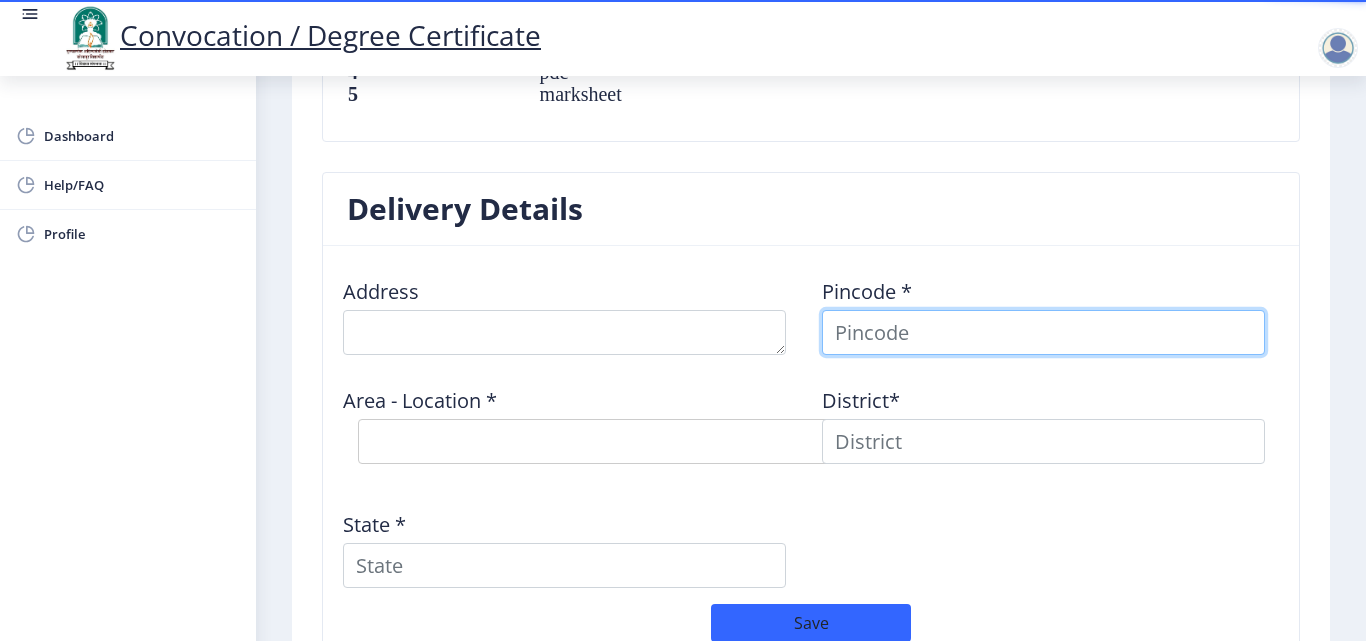 click at bounding box center (1043, 332) 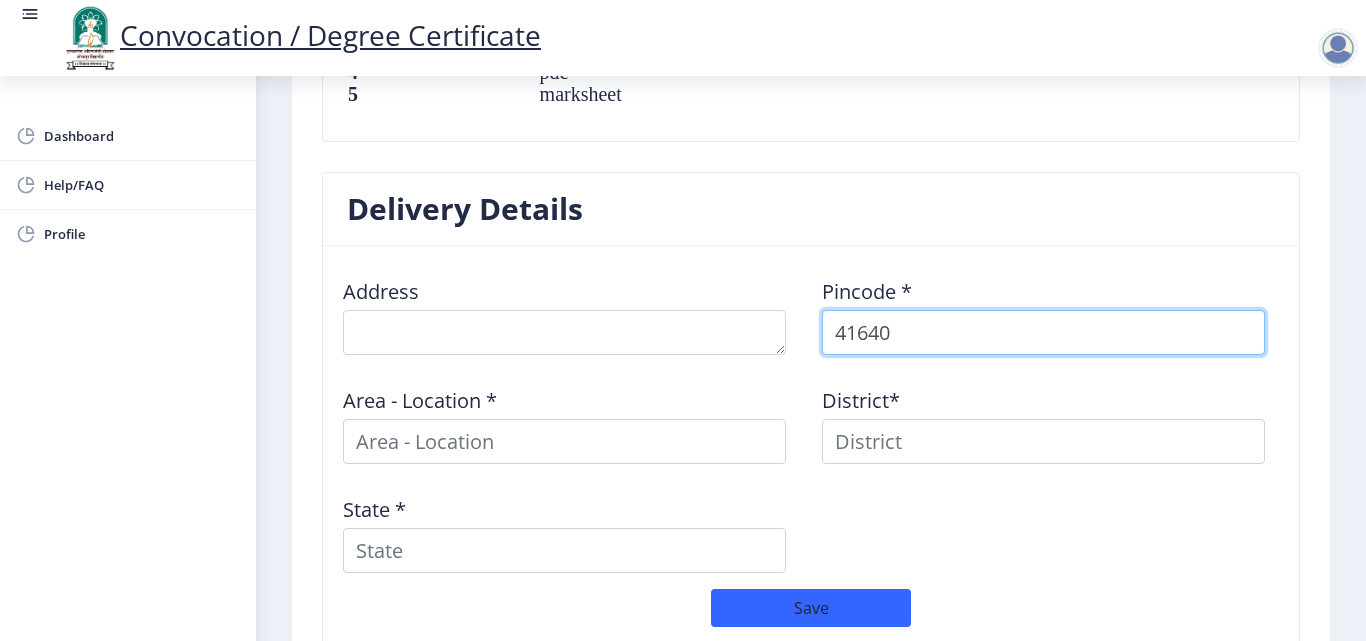 type on "416404" 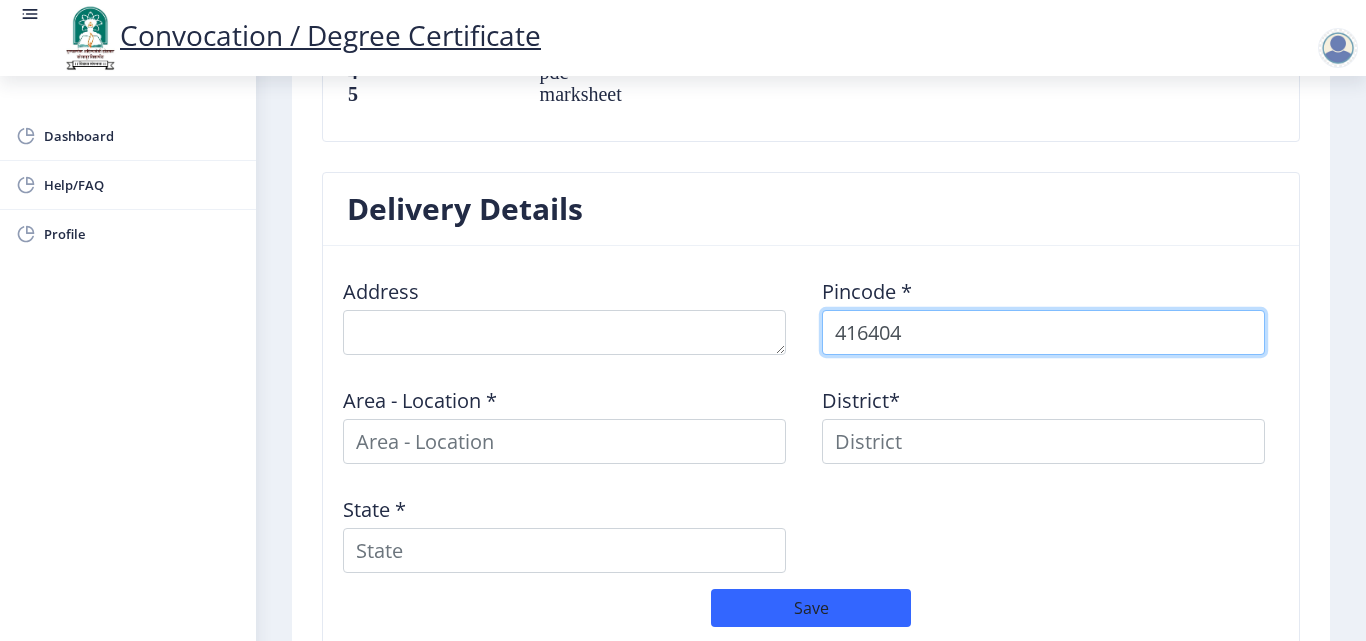 select 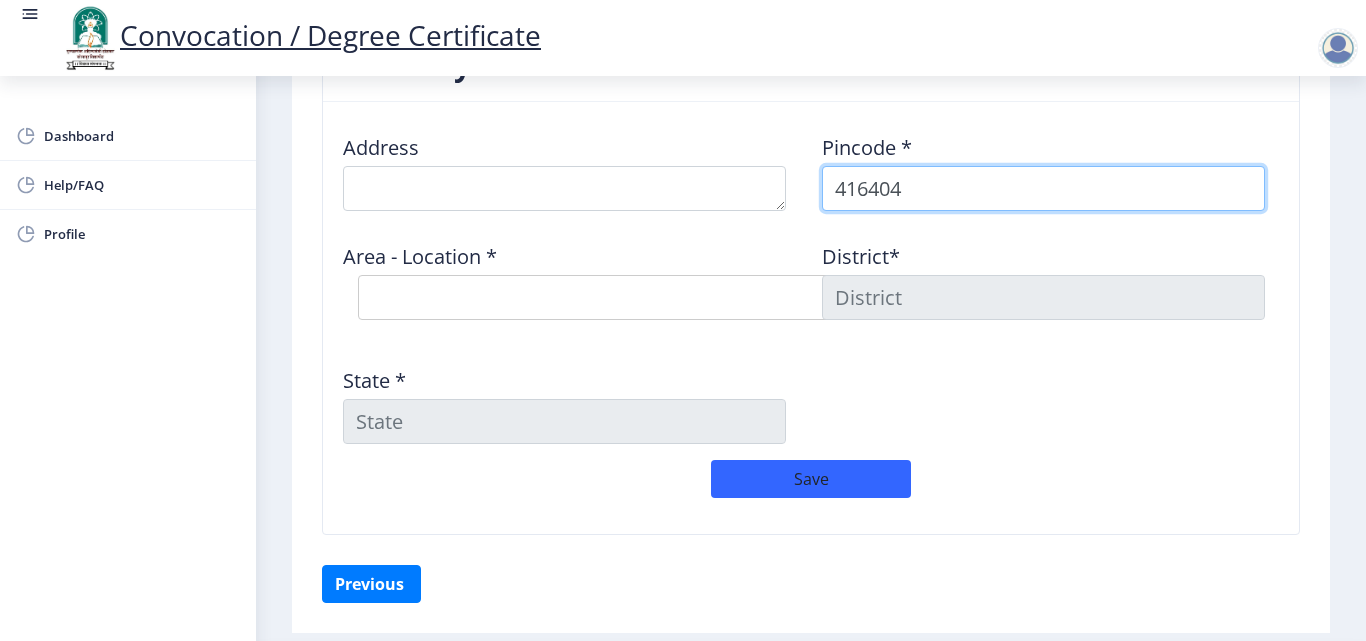 scroll, scrollTop: 1700, scrollLeft: 0, axis: vertical 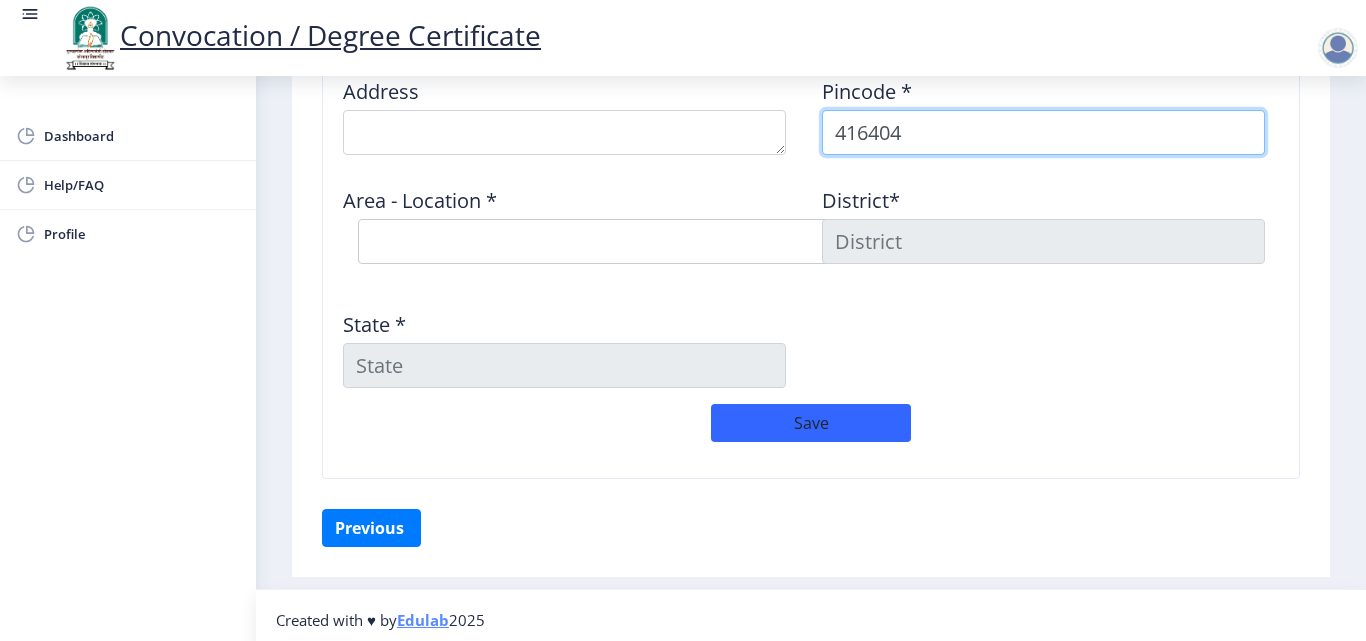 type on "416404" 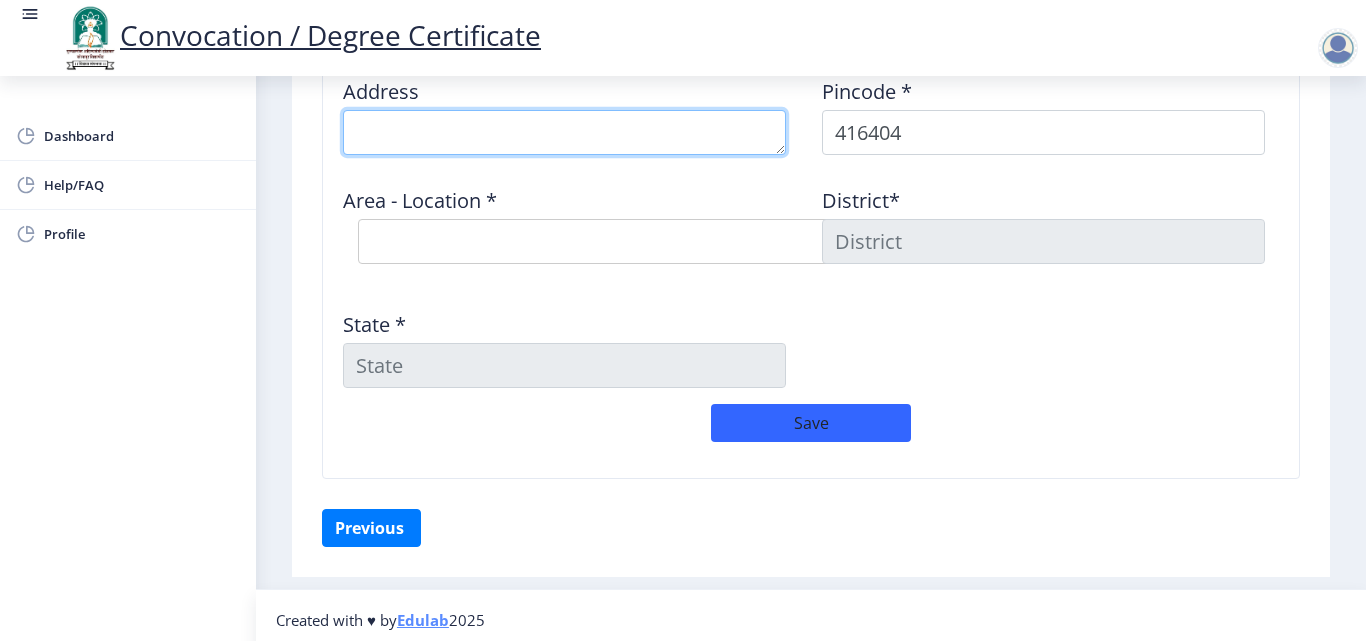click at bounding box center [564, 132] 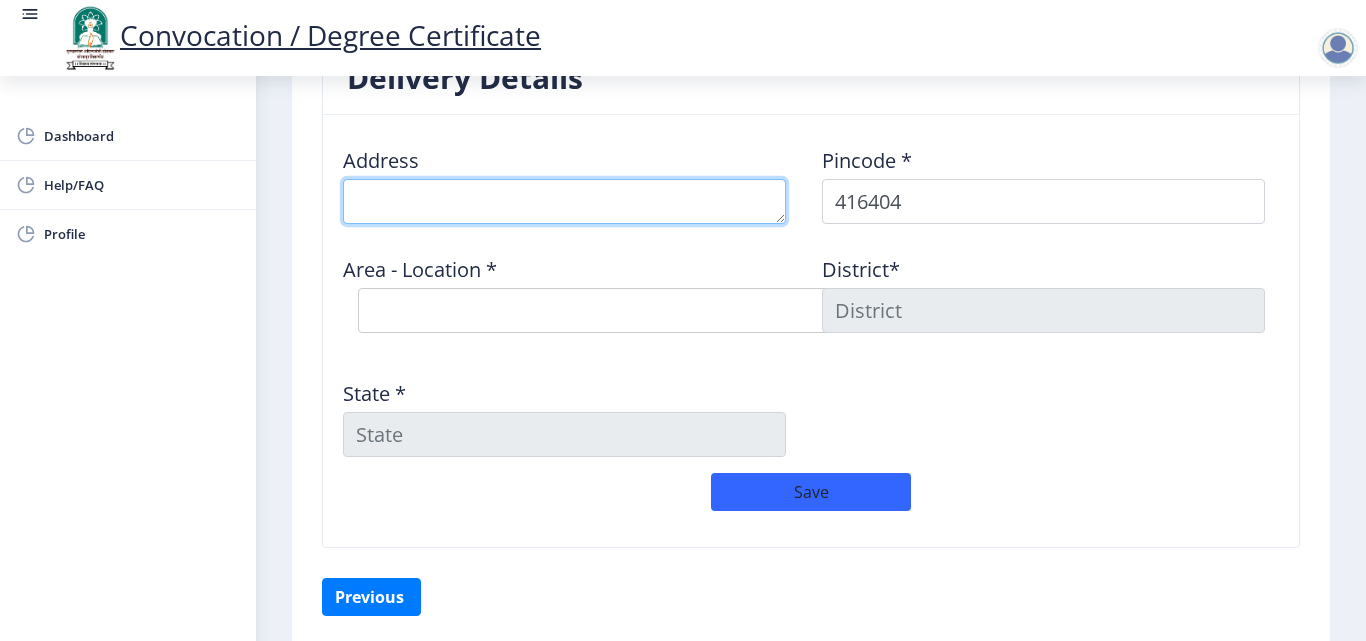 scroll, scrollTop: 1600, scrollLeft: 0, axis: vertical 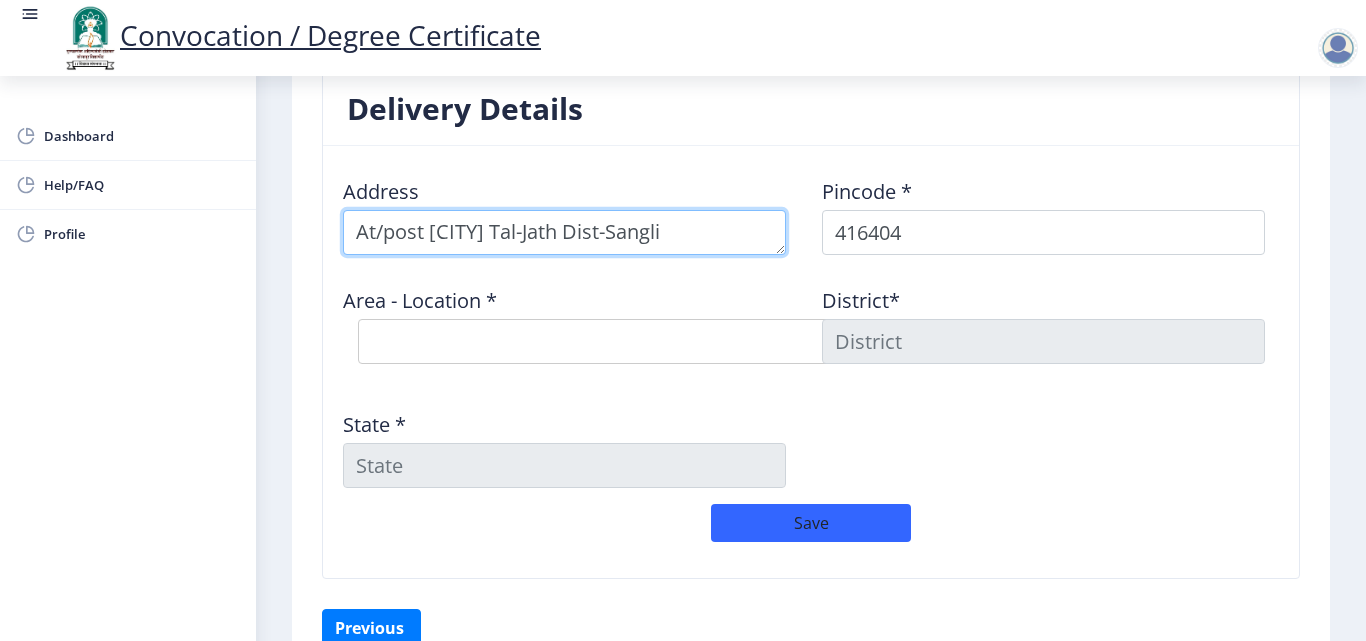 type on "At/post Yelvi Tal-Jath Dist-Sangli" 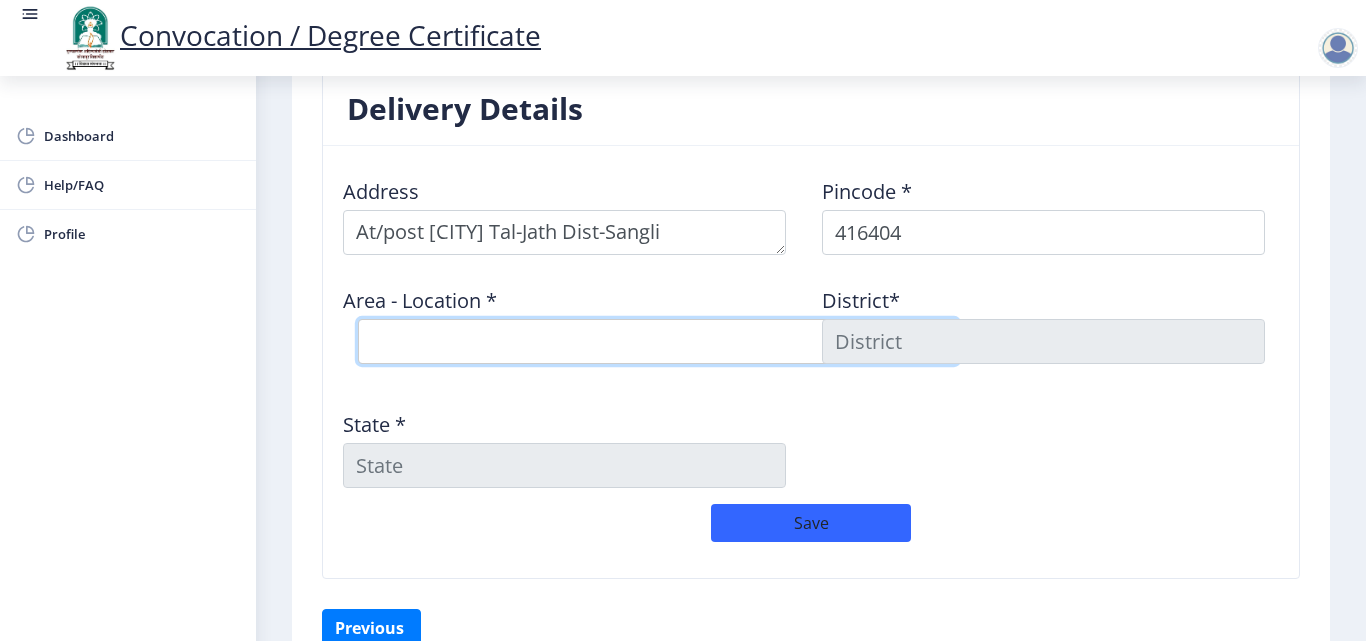 click on "Select Area Location Antral B.O Avandhi B.O Banali B.O Basargi B.O Bevnur B.O Billur B.O Gugwad B.O Jath S.O Kunikonnur B.O Mendhigiri B.O Muchandi B.O Nigdi Khurd B.O Revnal B.O Sanmadi B.O Shegaon B.O Shinganhalli B.O Sindur B.O Umarani B.O Vajrawad B.O Valsang B.O Walekhindi B.O Yelvi B.O" at bounding box center (658, 341) 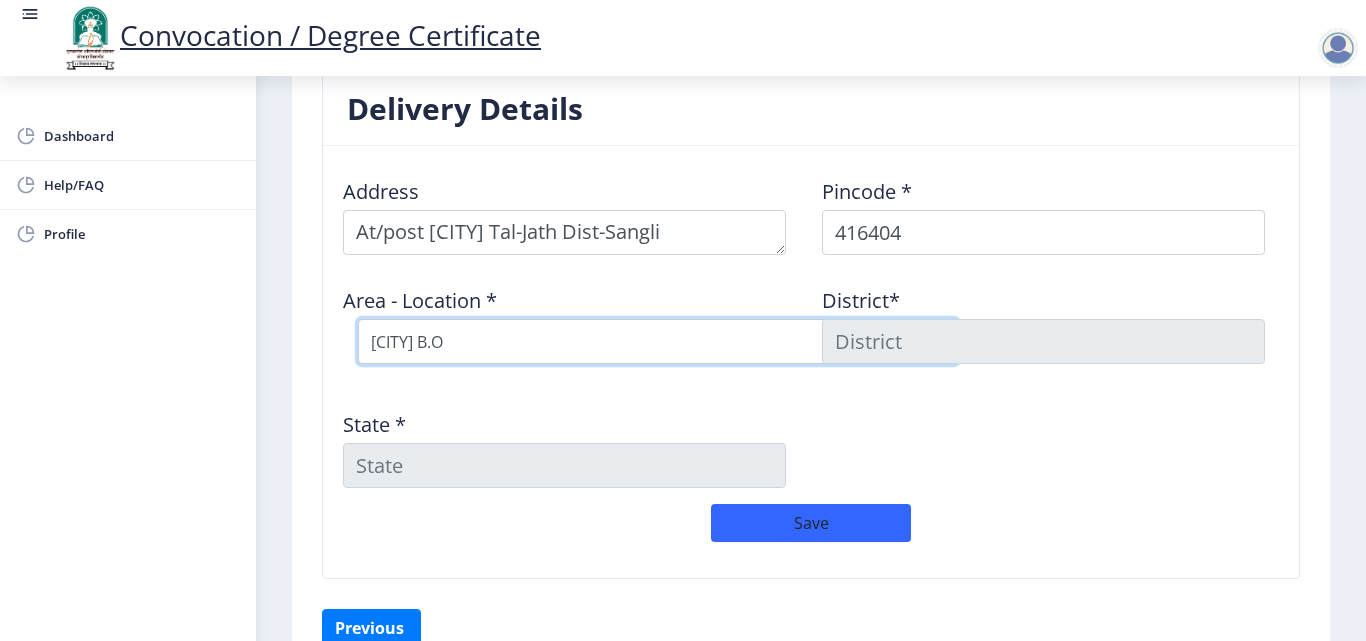 click on "Select Area Location Antral B.O Avandhi B.O Banali B.O Basargi B.O Bevnur B.O Billur B.O Gugwad B.O Jath S.O Kunikonnur B.O Mendhigiri B.O Muchandi B.O Nigdi Khurd B.O Revnal B.O Sanmadi B.O Shegaon B.O Shinganhalli B.O Sindur B.O Umarani B.O Vajrawad B.O Valsang B.O Walekhindi B.O Yelvi B.O" at bounding box center [658, 341] 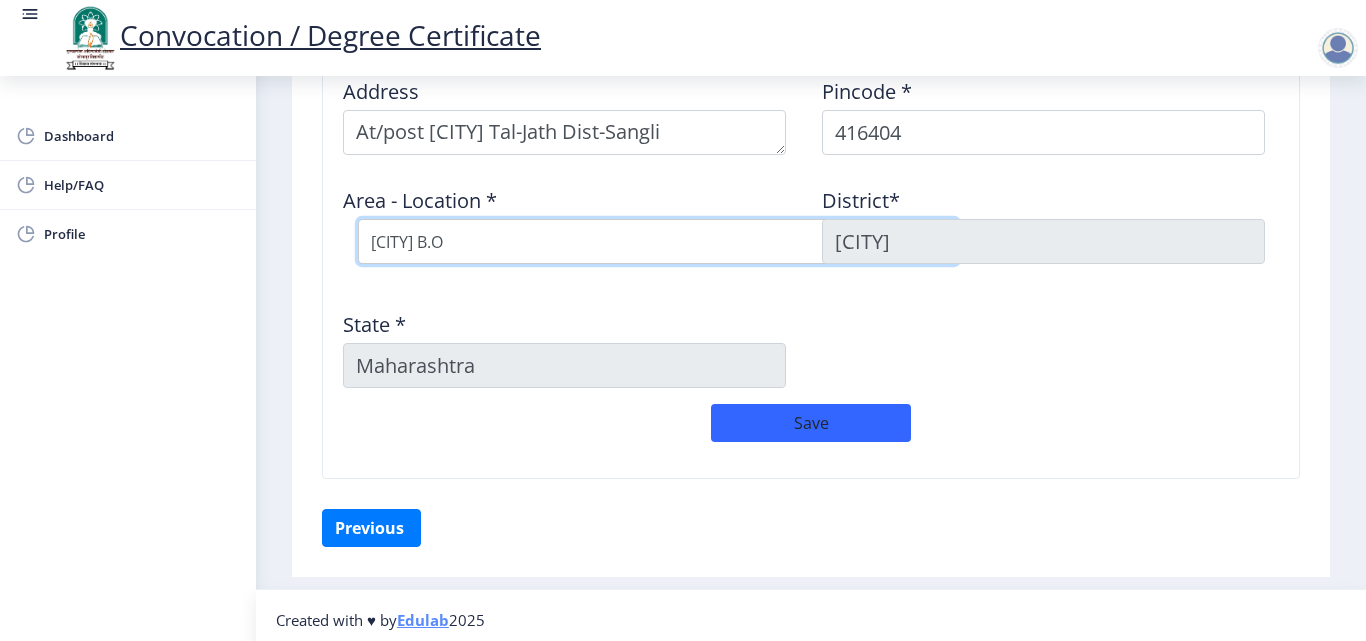 scroll, scrollTop: 1709, scrollLeft: 0, axis: vertical 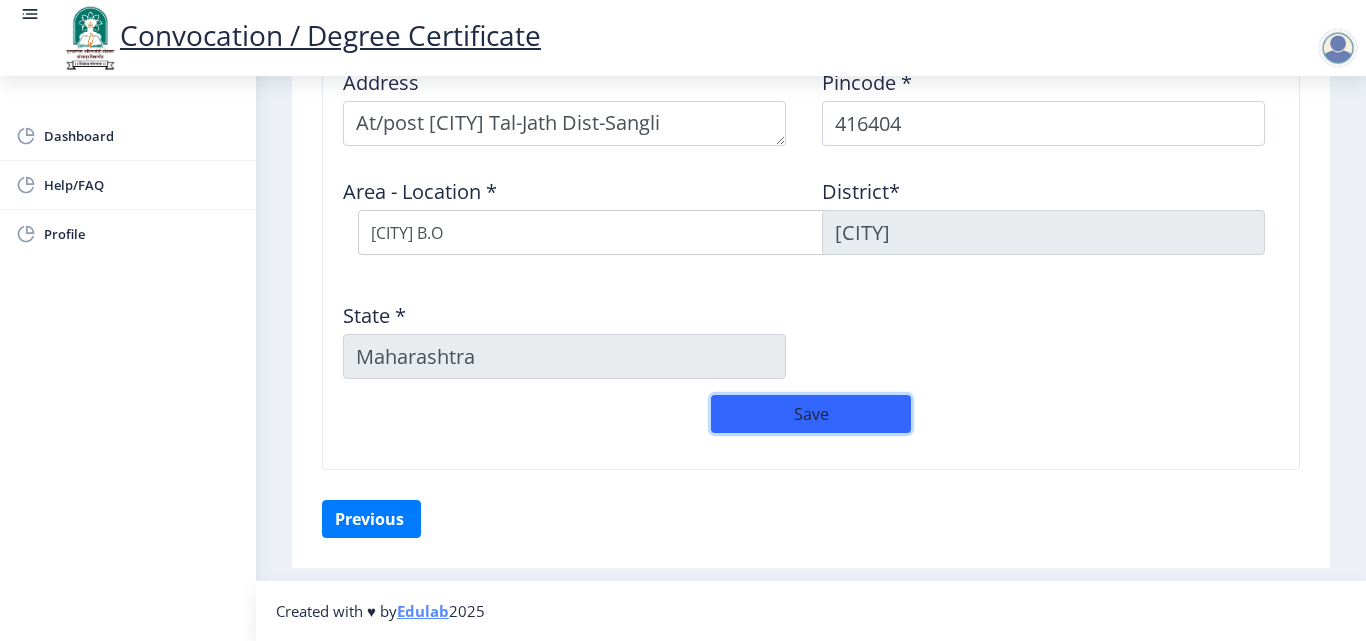 click on "Save" 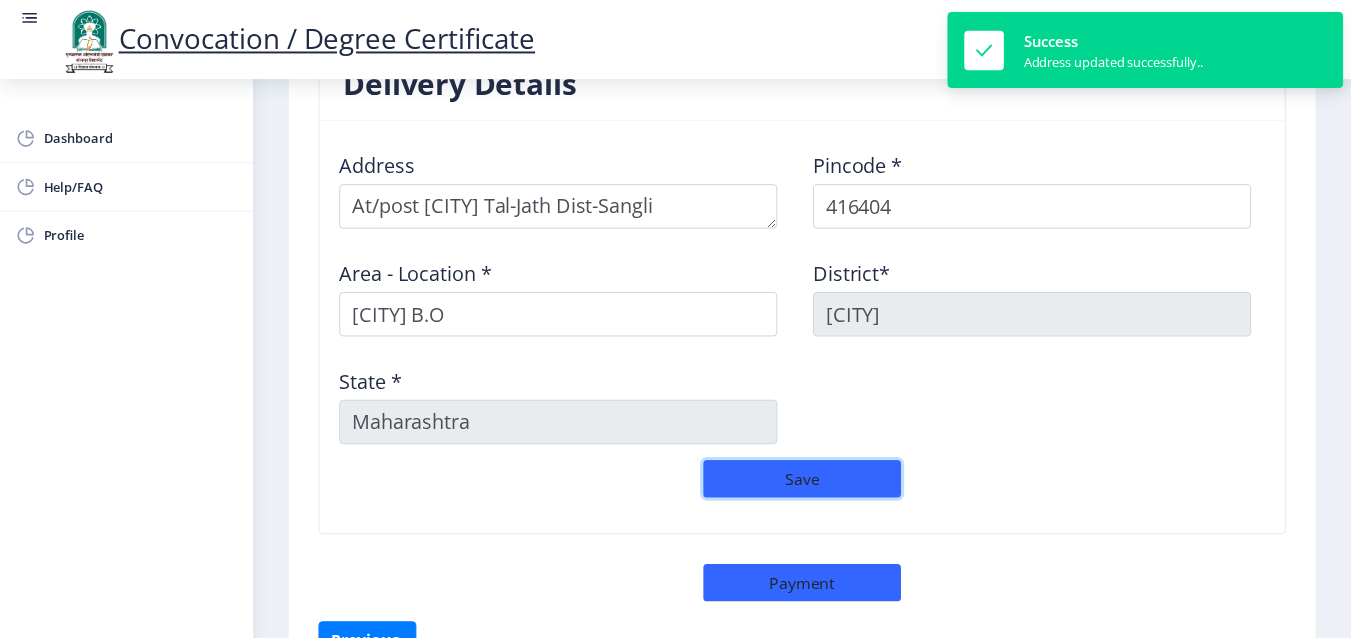 scroll, scrollTop: 1752, scrollLeft: 0, axis: vertical 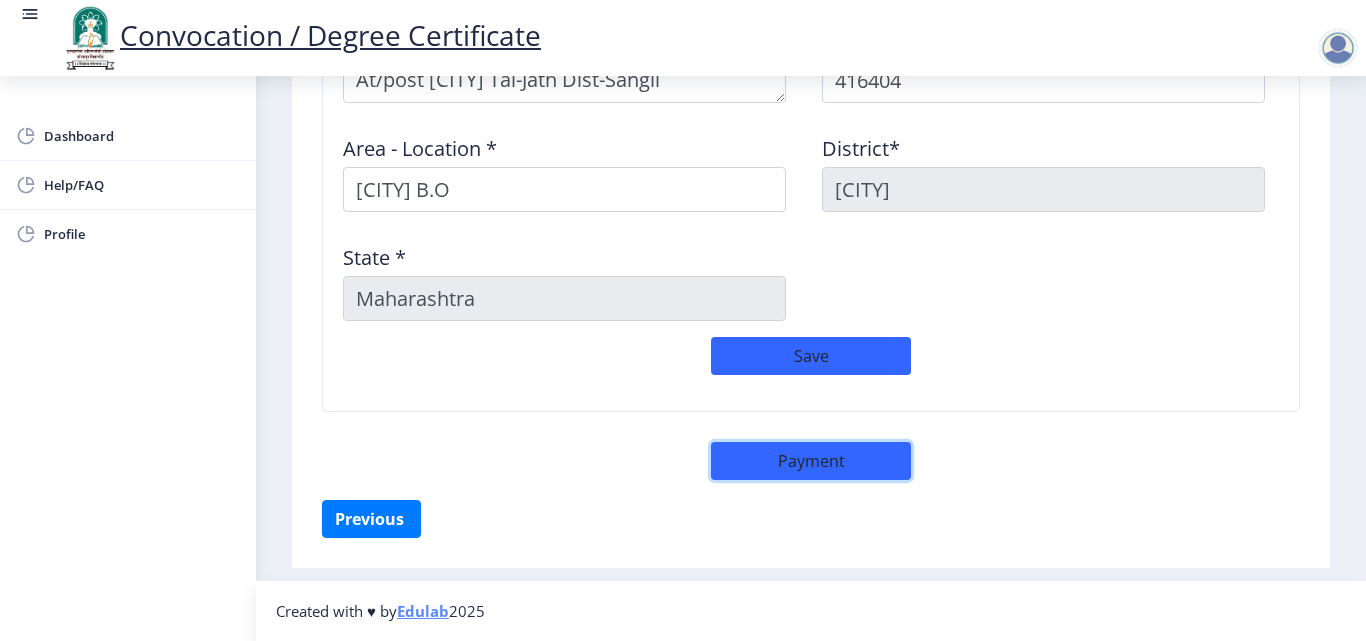 click on "Payment" 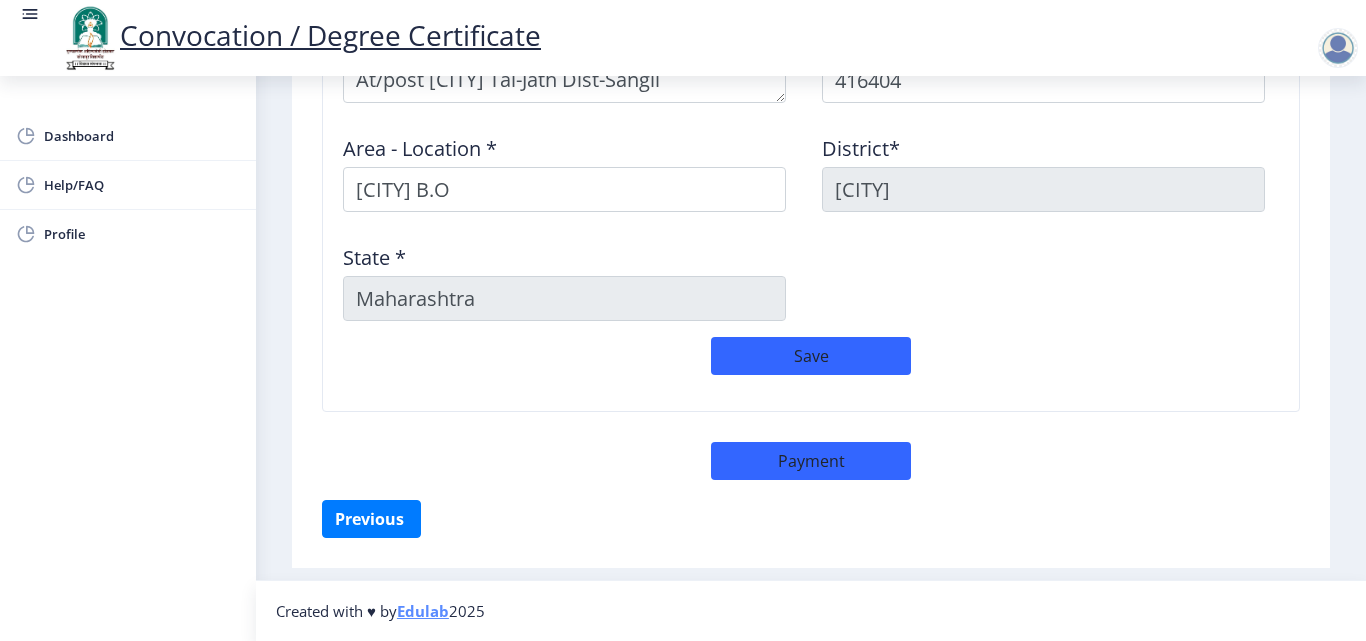 select on "sealed" 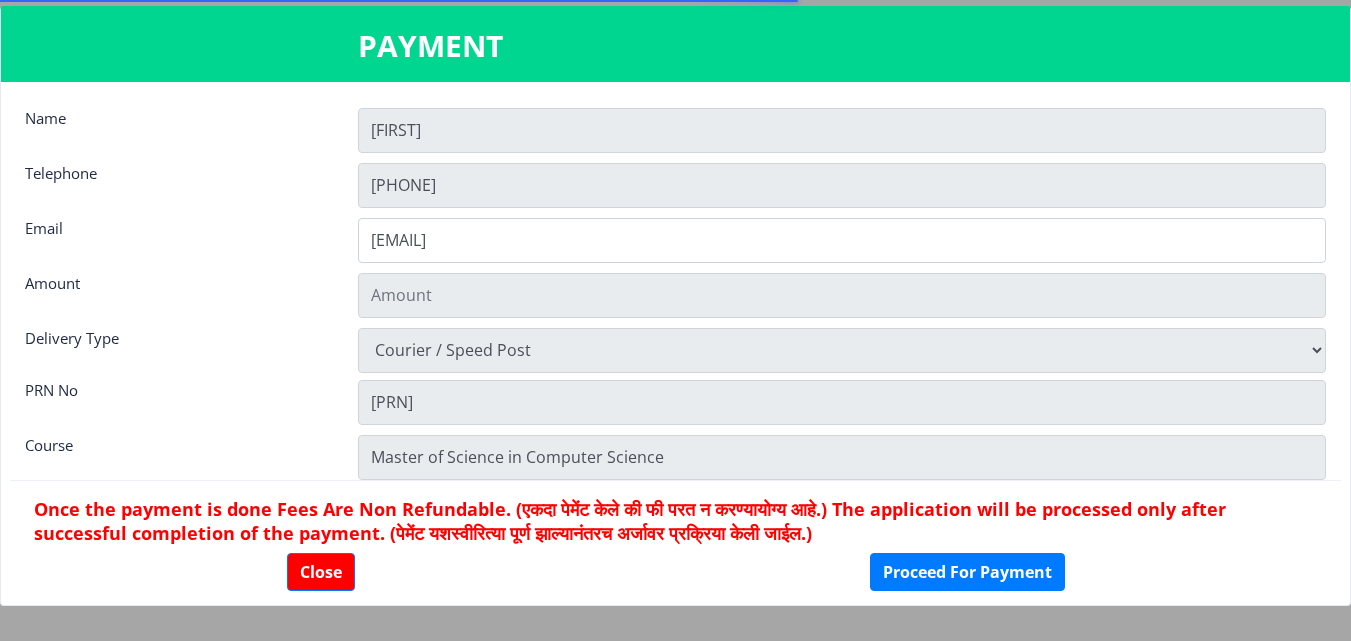 type on "1885" 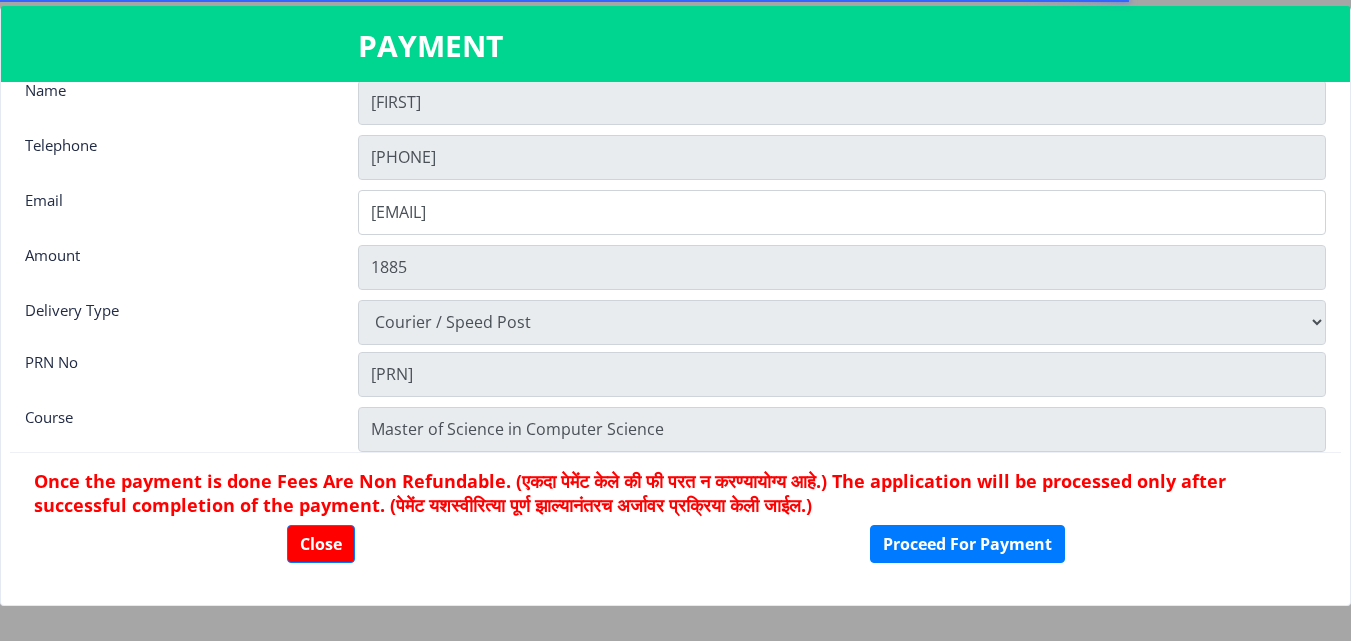 scroll, scrollTop: 0, scrollLeft: 0, axis: both 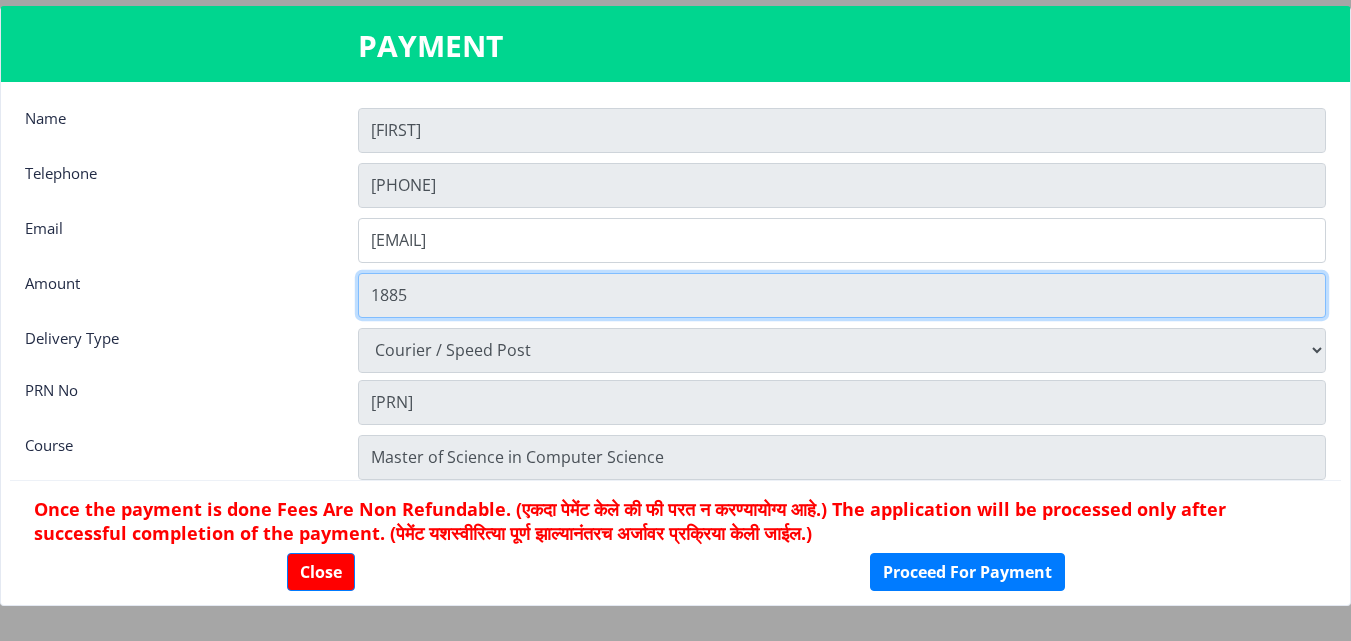 drag, startPoint x: 372, startPoint y: 296, endPoint x: 451, endPoint y: 302, distance: 79.22752 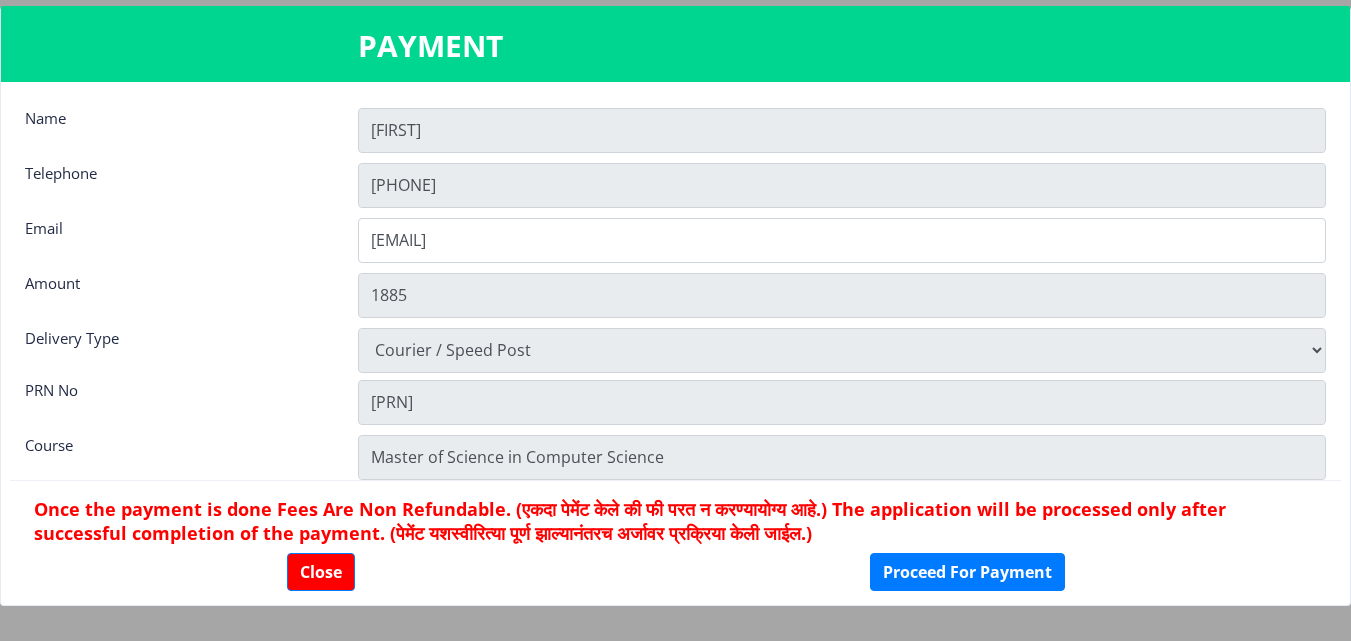 click on "Name Hanmant Telephone 9657964602 Email tonehanamant@gmail.com Amount 1885 Delivery Type Physically Attending Courier / Speed Post PRN No 2016032500144524 Course Master of Science in Computer Science Once the payment is done Fees Are Non Refundable. (एकदा पेमेंट केले की फी परत न करण्यायोग्य आहे.) The application will be processed only after successful completion of the payment. (पेमेंट यशस्वीरित्या पूर्ण झाल्यानंतरच अर्जावर प्रक्रिया केली जाईल.)  Close Proceed For Payment" 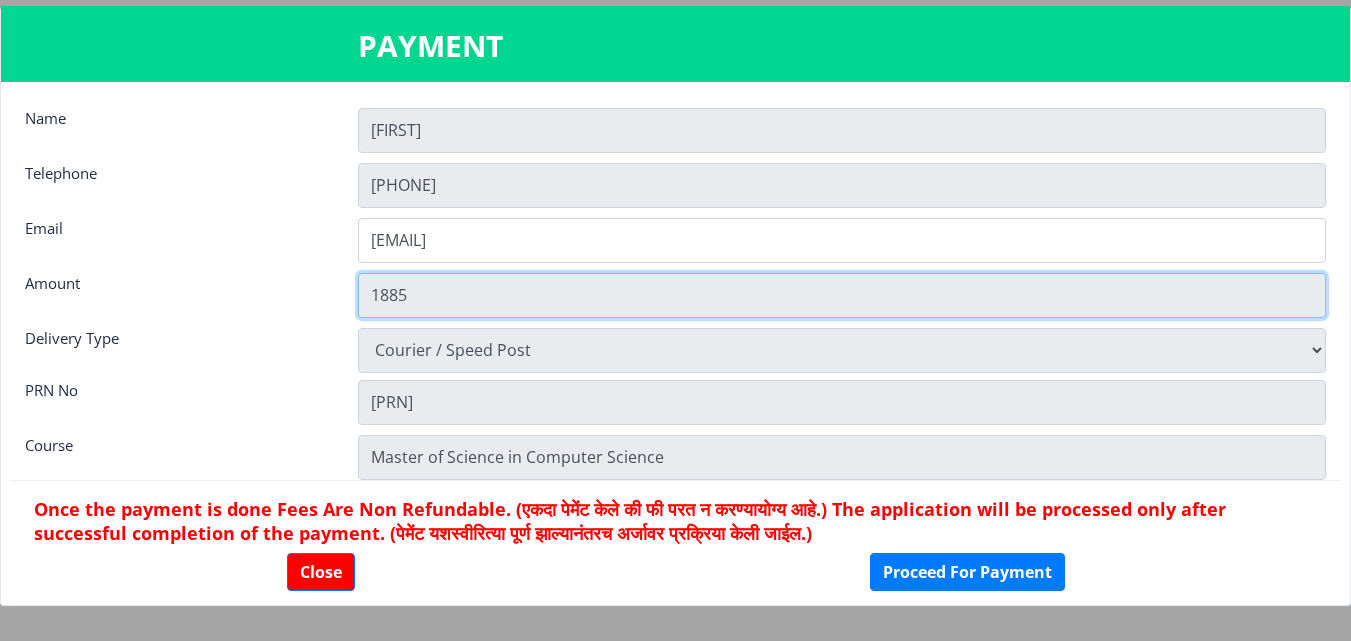 drag, startPoint x: 371, startPoint y: 297, endPoint x: 403, endPoint y: 297, distance: 32 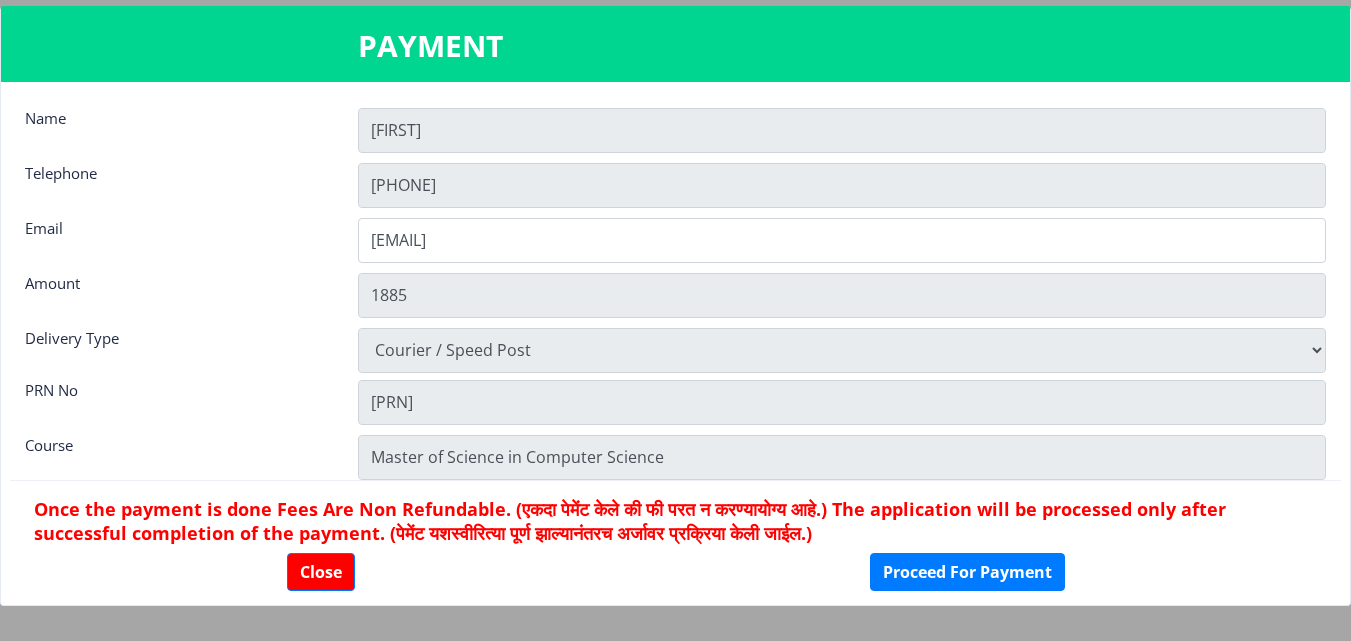click on "Once the payment is done Fees Are Non Refundable. (एकदा पेमेंट केले की फी परत न करण्यायोग्य आहे.) The application will be processed only after successful completion of the payment. (पेमेंट यशस्वीरित्या पूर्ण झाल्यानंतरच अर्जावर प्रक्रिया केली जाईल.)  Close Proceed For Payment" 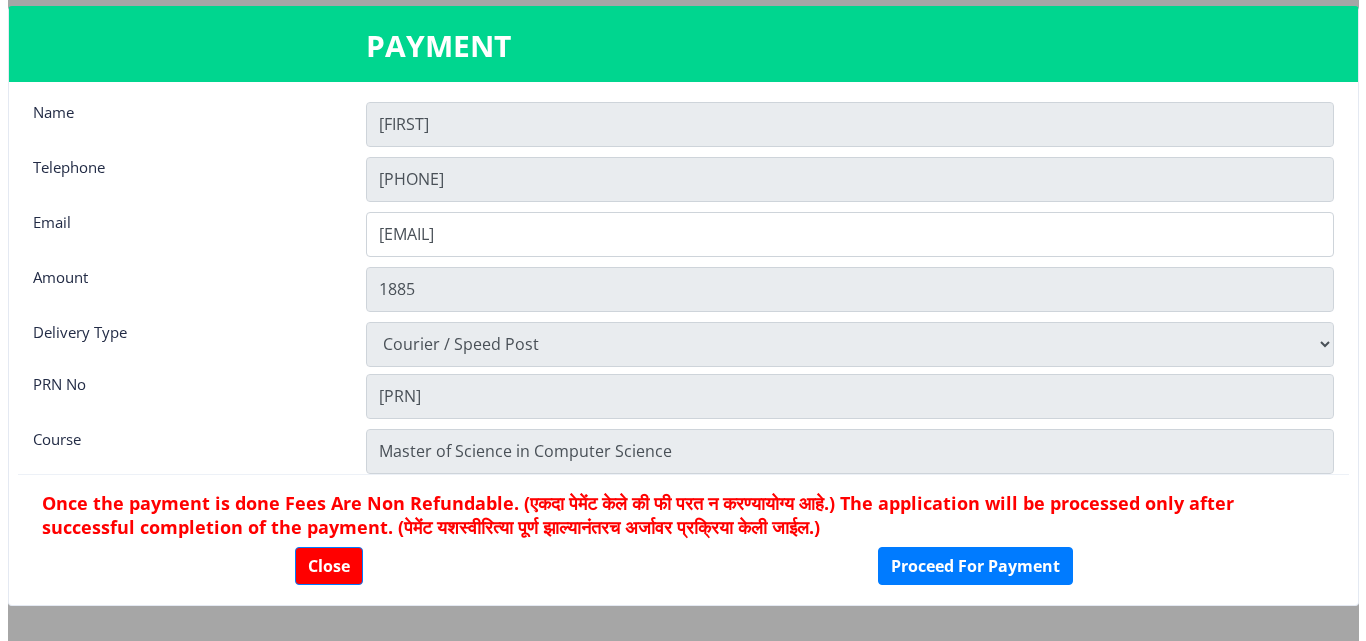 scroll, scrollTop: 0, scrollLeft: 0, axis: both 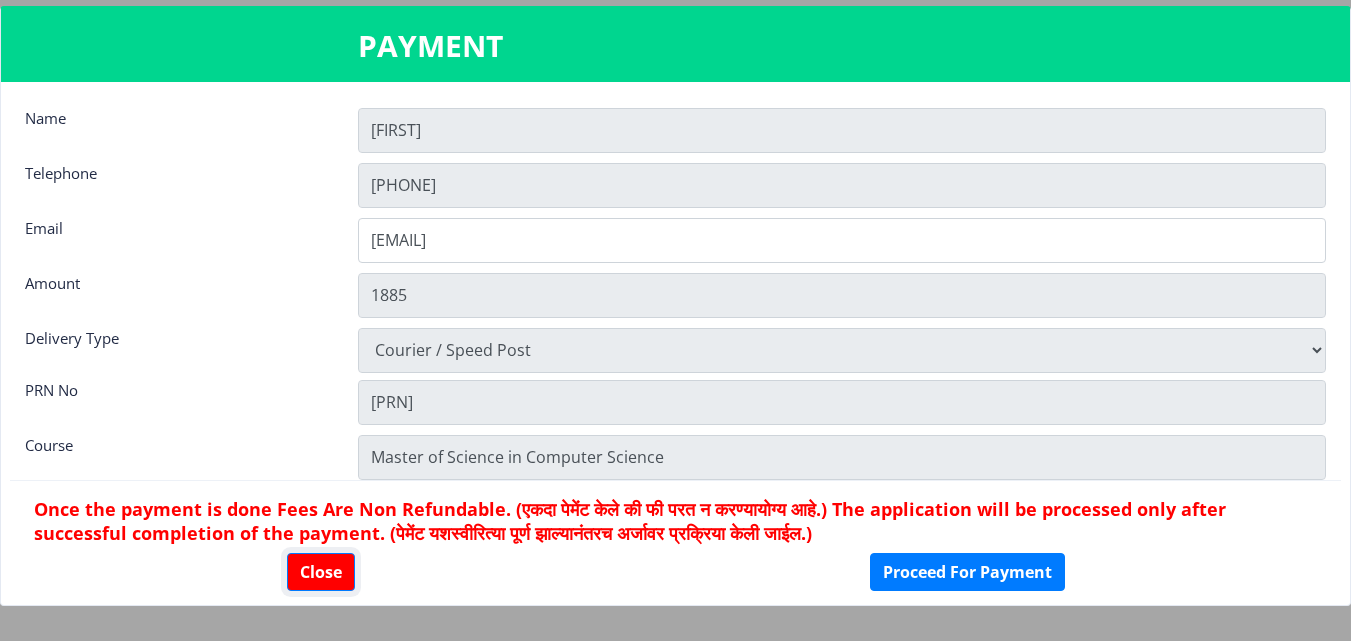 click on "Close" 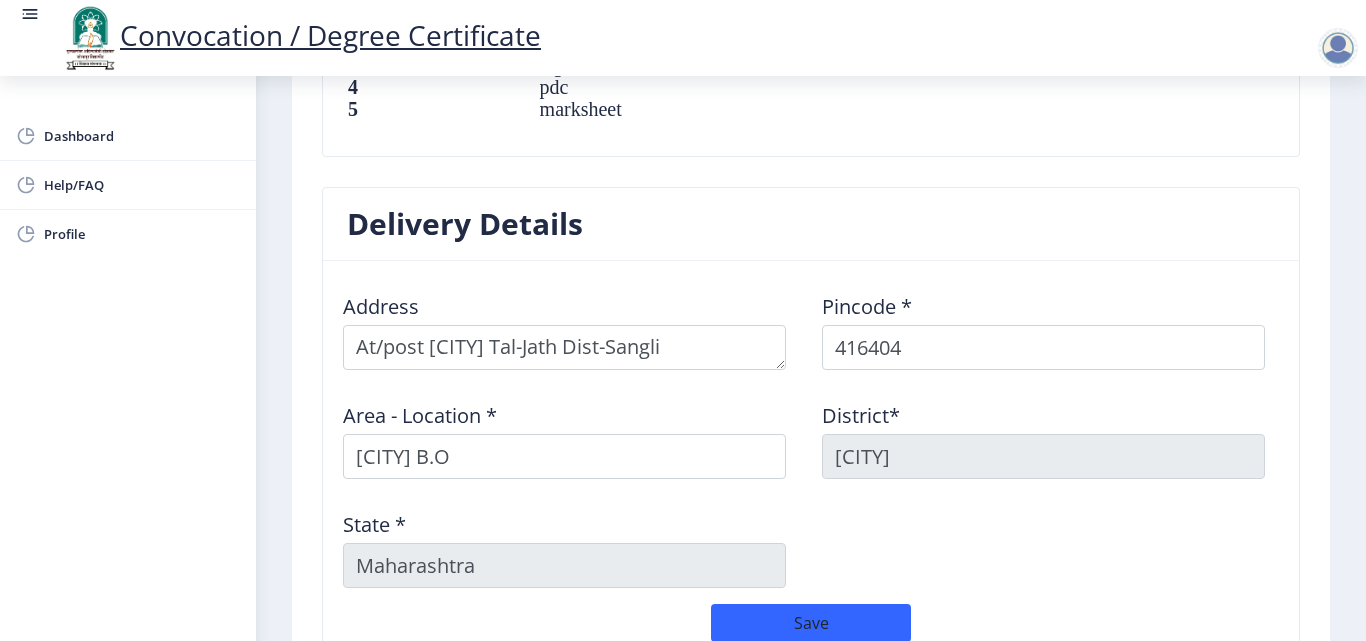 scroll, scrollTop: 1752, scrollLeft: 0, axis: vertical 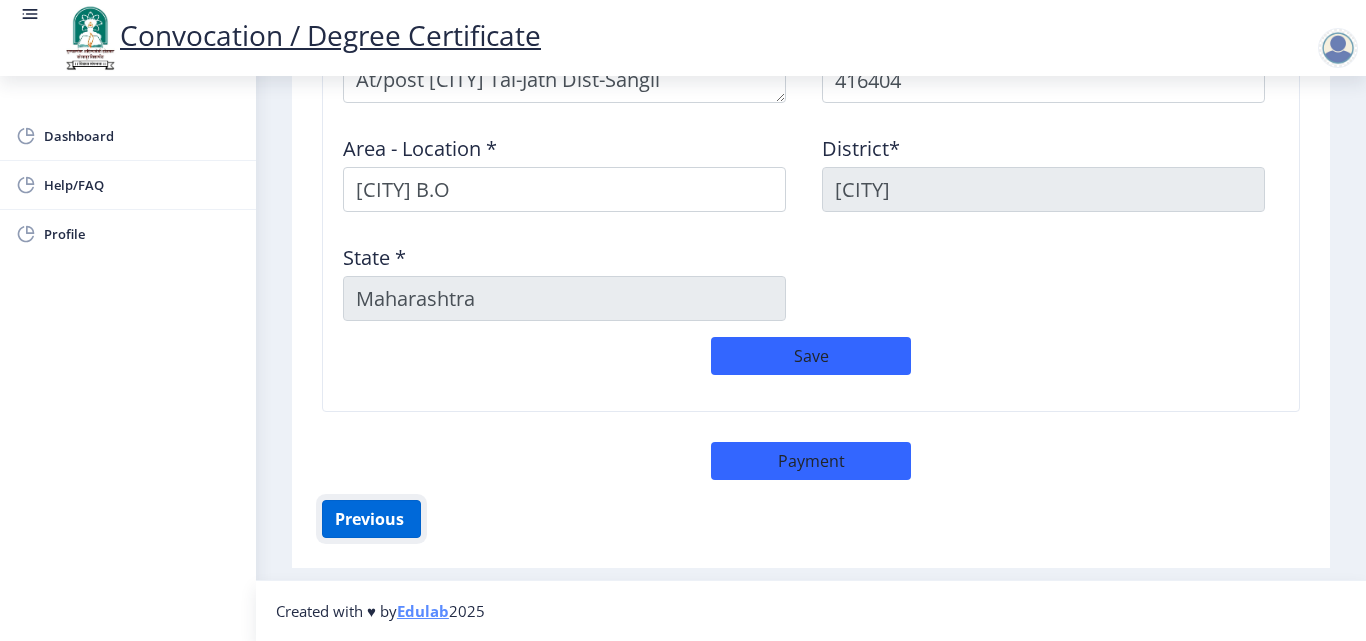 click on "Previous ‍" 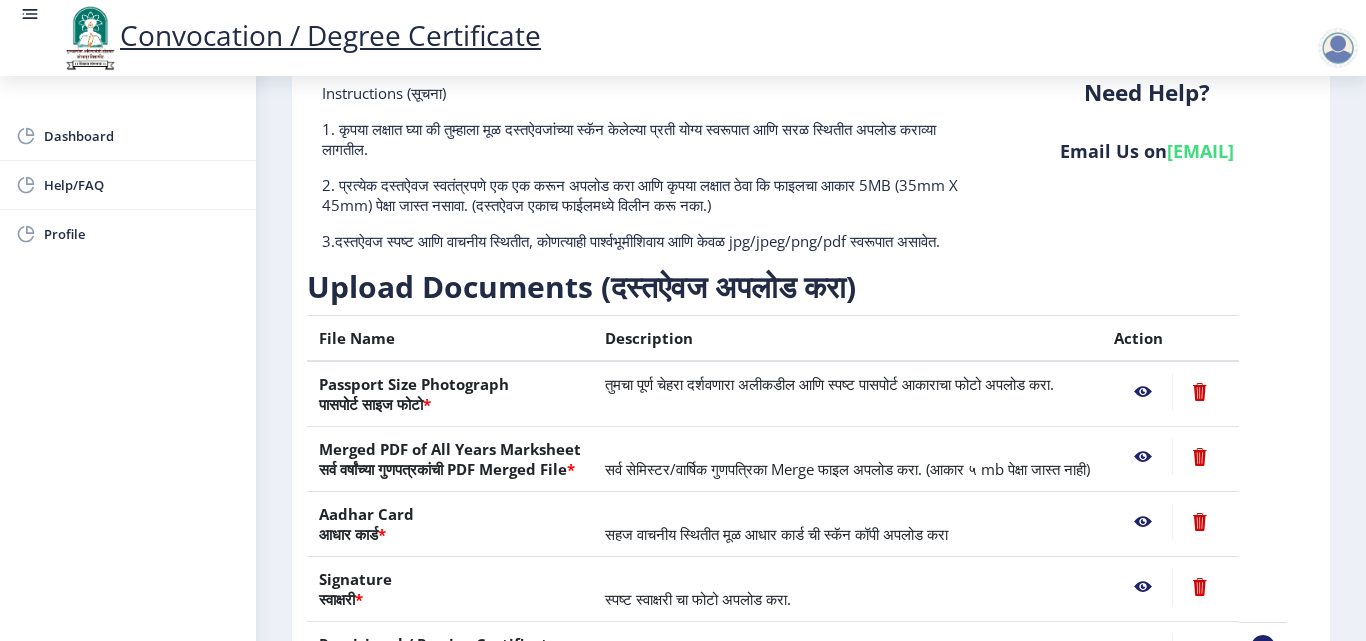 scroll, scrollTop: 369, scrollLeft: 0, axis: vertical 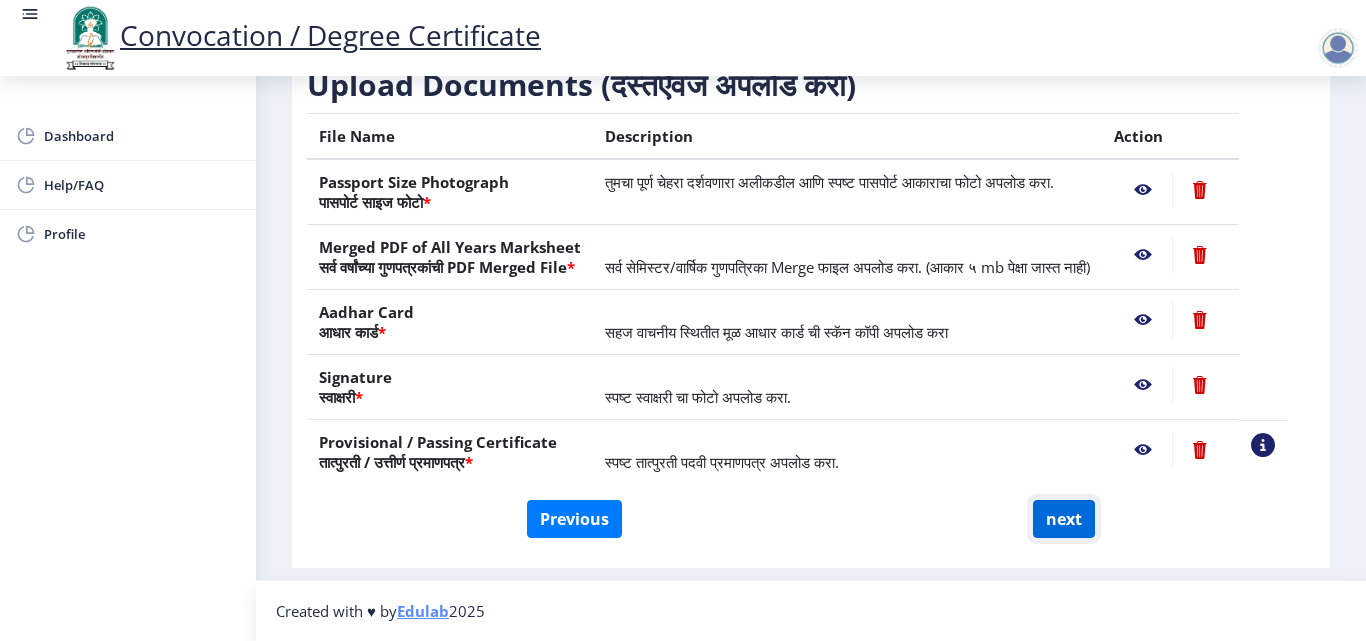click on "next" 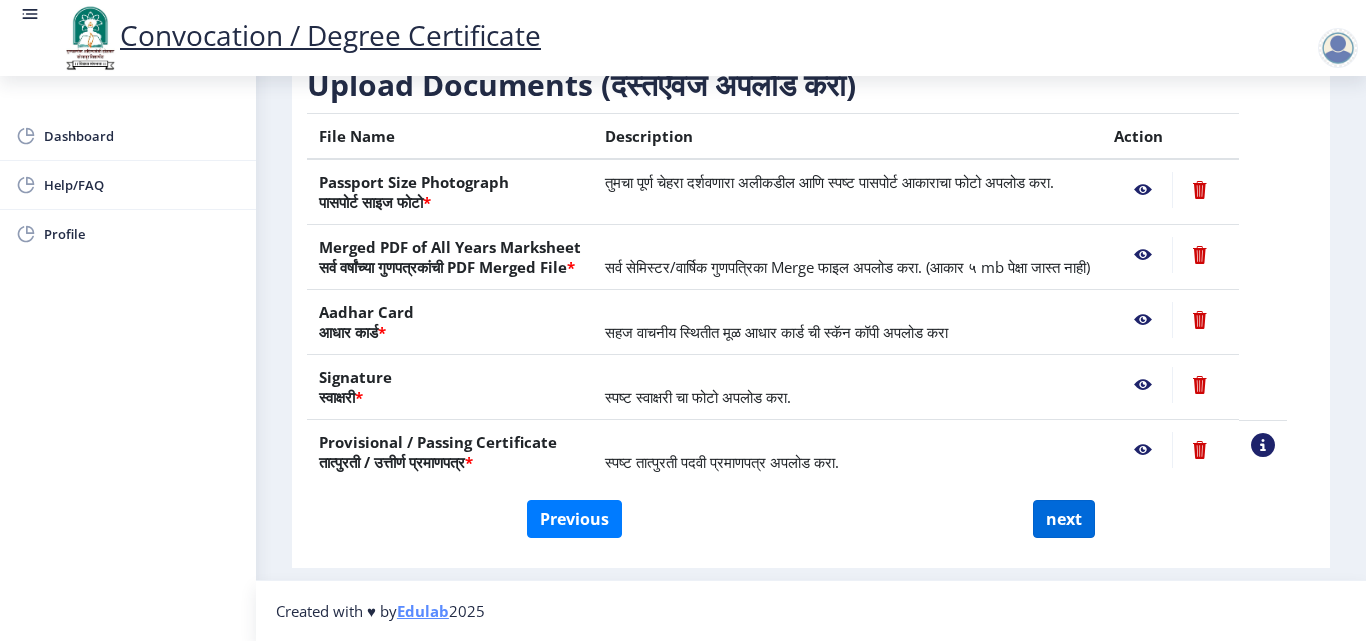 select 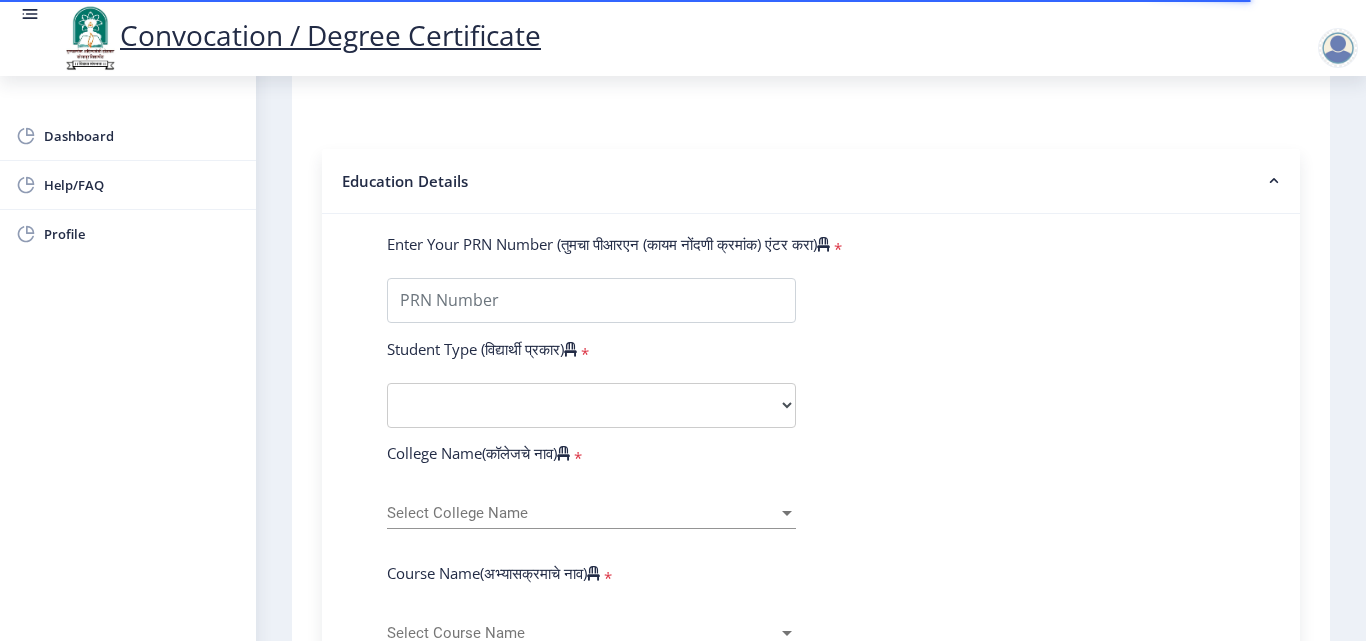 type on "[FIRST] [LAST]" 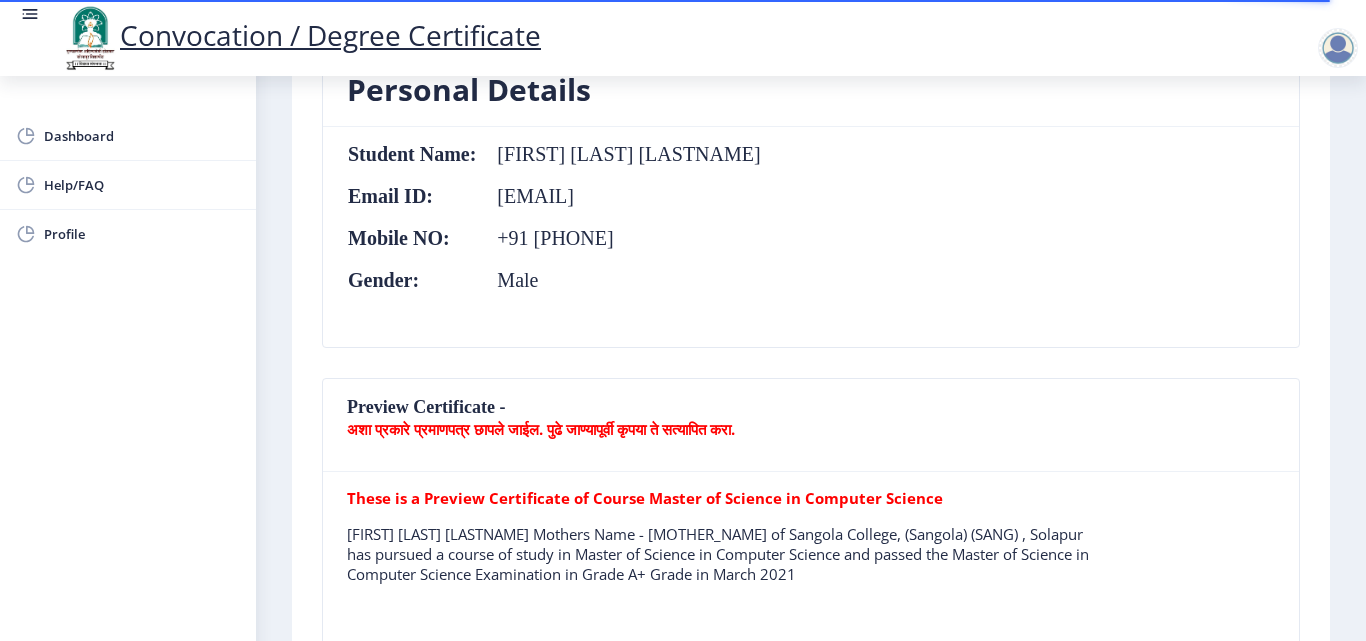 scroll, scrollTop: 300, scrollLeft: 0, axis: vertical 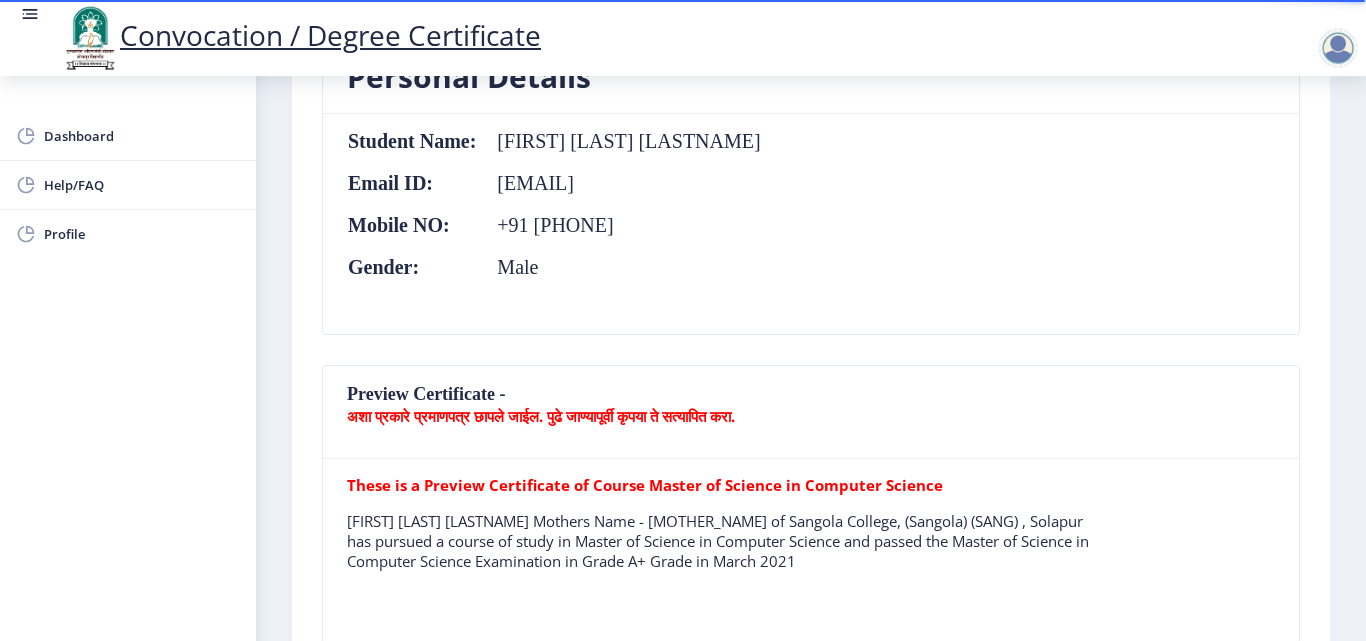 click on "Preview Certificate -  अशा प्रकारे प्रमाणपत्र छापले जाईल. पुढे जाण्यापूर्वी कृपया ते सत्यापित करा." 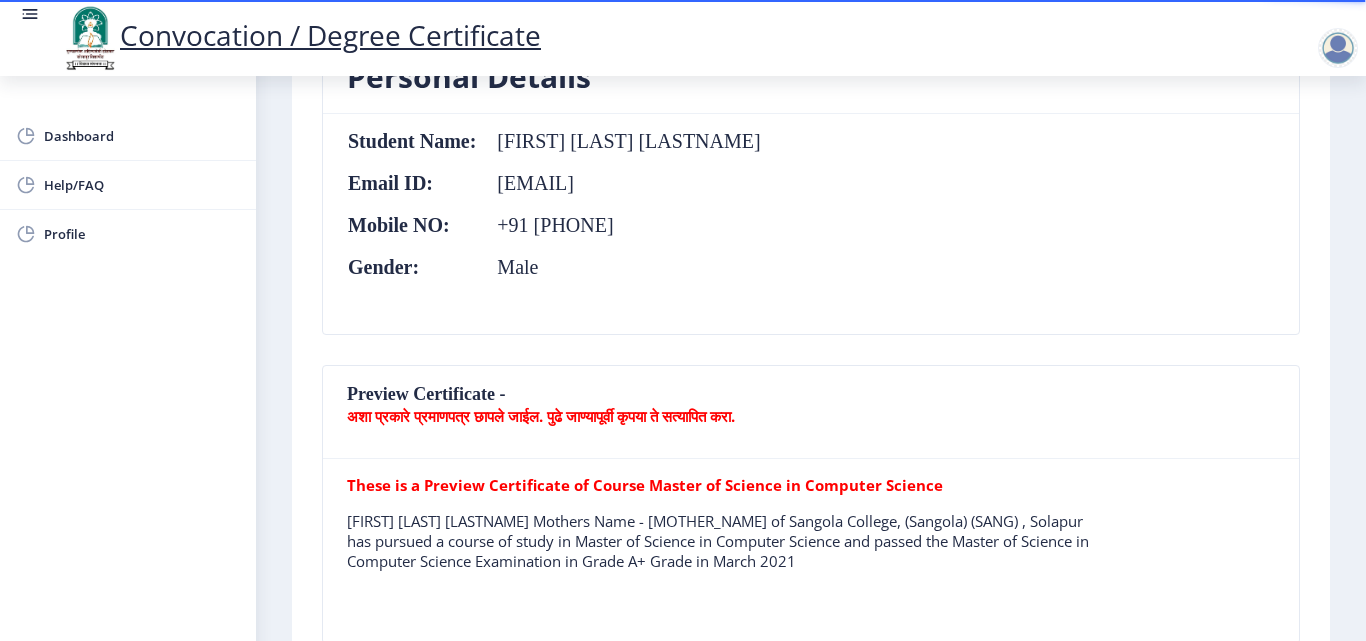 click on "Preview Certificate -  अशा प्रकारे प्रमाणपत्र छापले जाईल. पुढे जाण्यापूर्वी कृपया ते सत्यापित करा." 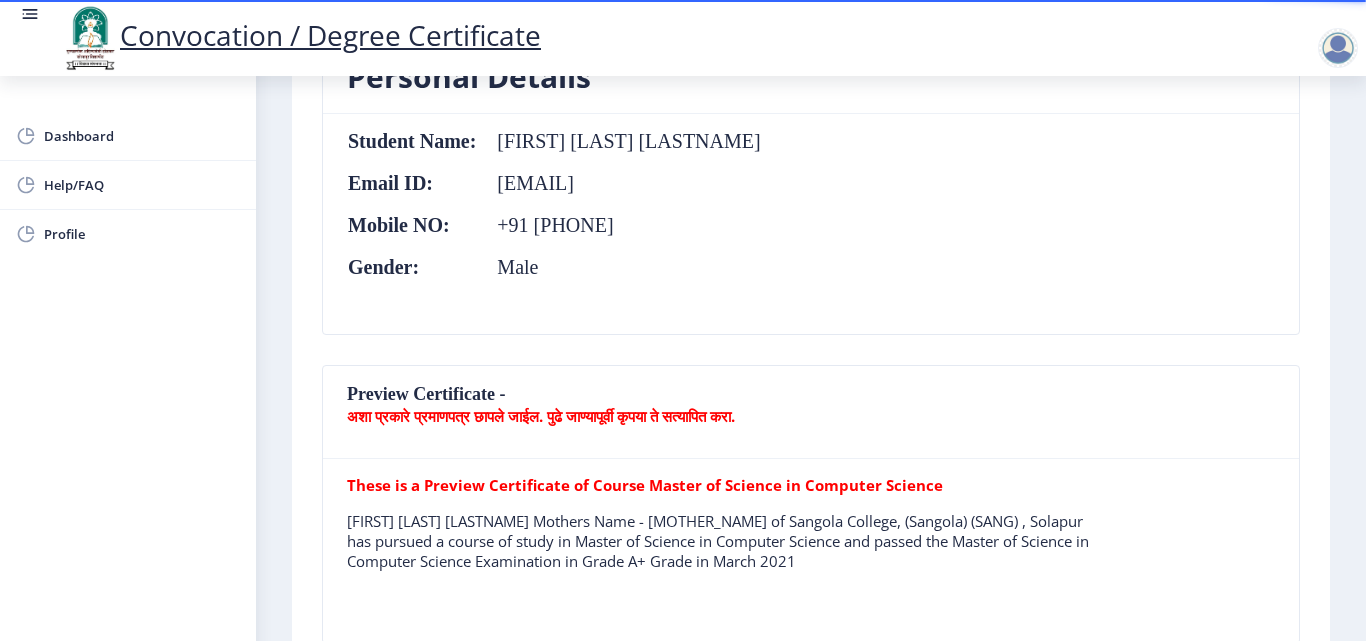 click on "Preview Certificate -  अशा प्रकारे प्रमाणपत्र छापले जाईल. पुढे जाण्यापूर्वी कृपया ते सत्यापित करा." 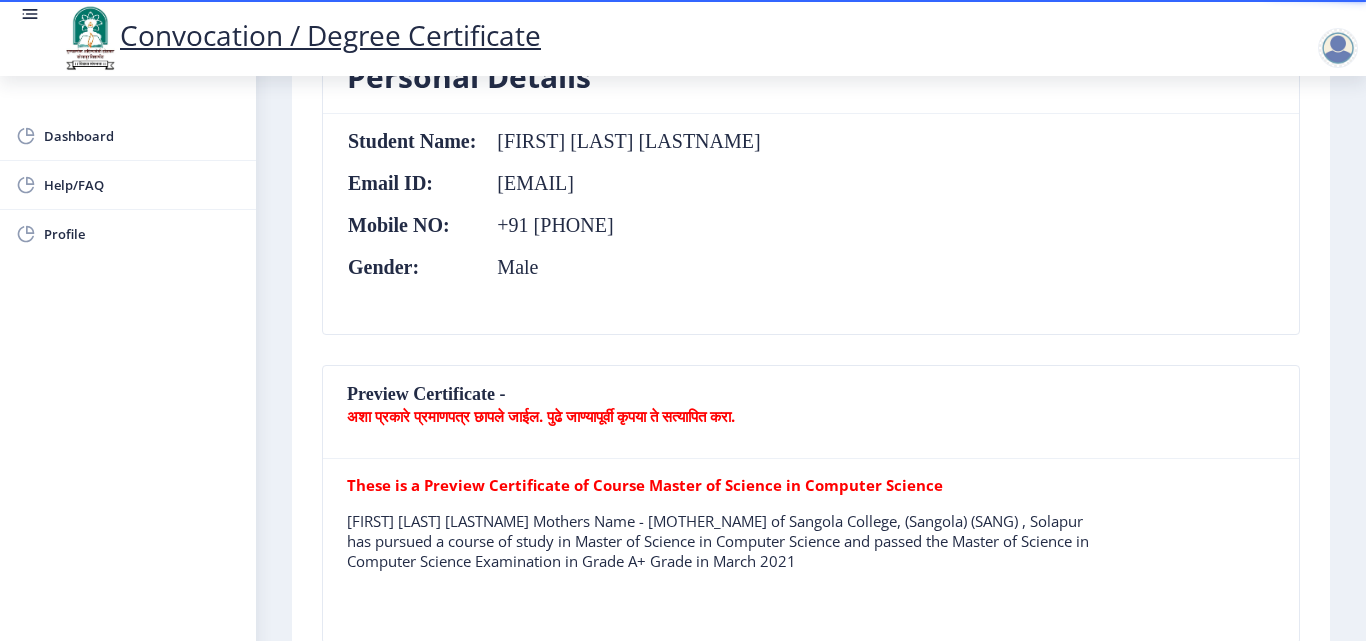 click on "Preview Certificate -  अशा प्रकारे प्रमाणपत्र छापले जाईल. पुढे जाण्यापूर्वी कृपया ते सत्यापित करा." 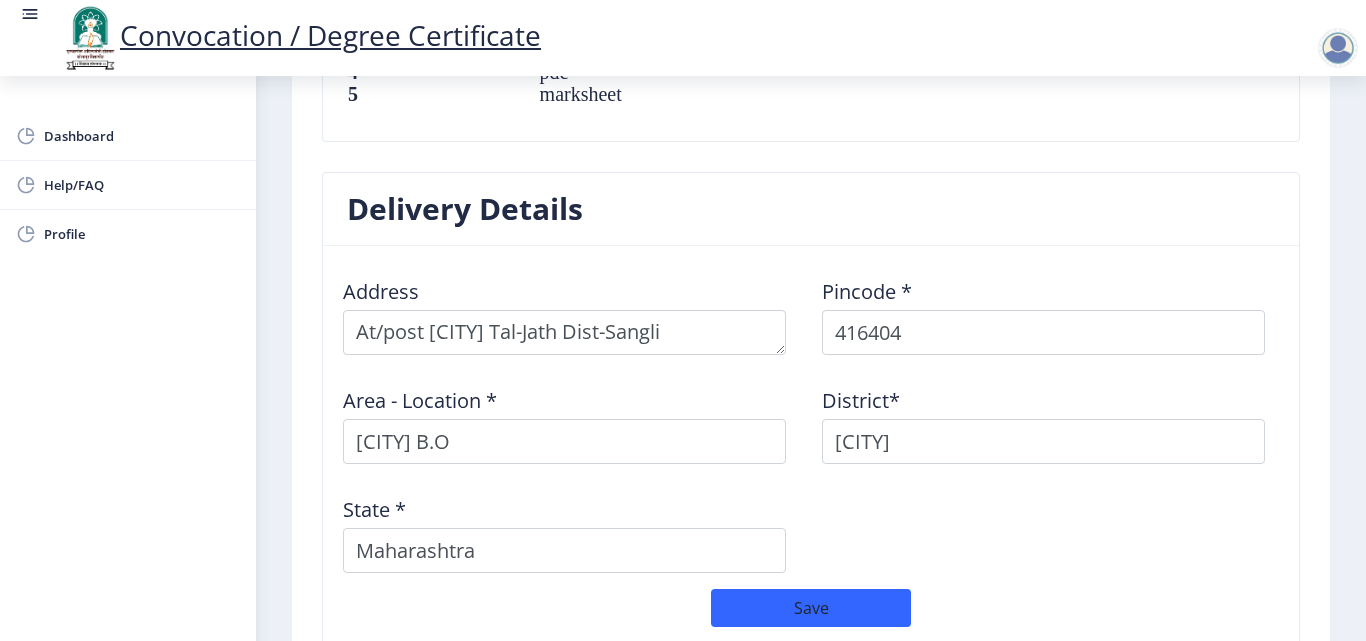 scroll, scrollTop: 1752, scrollLeft: 0, axis: vertical 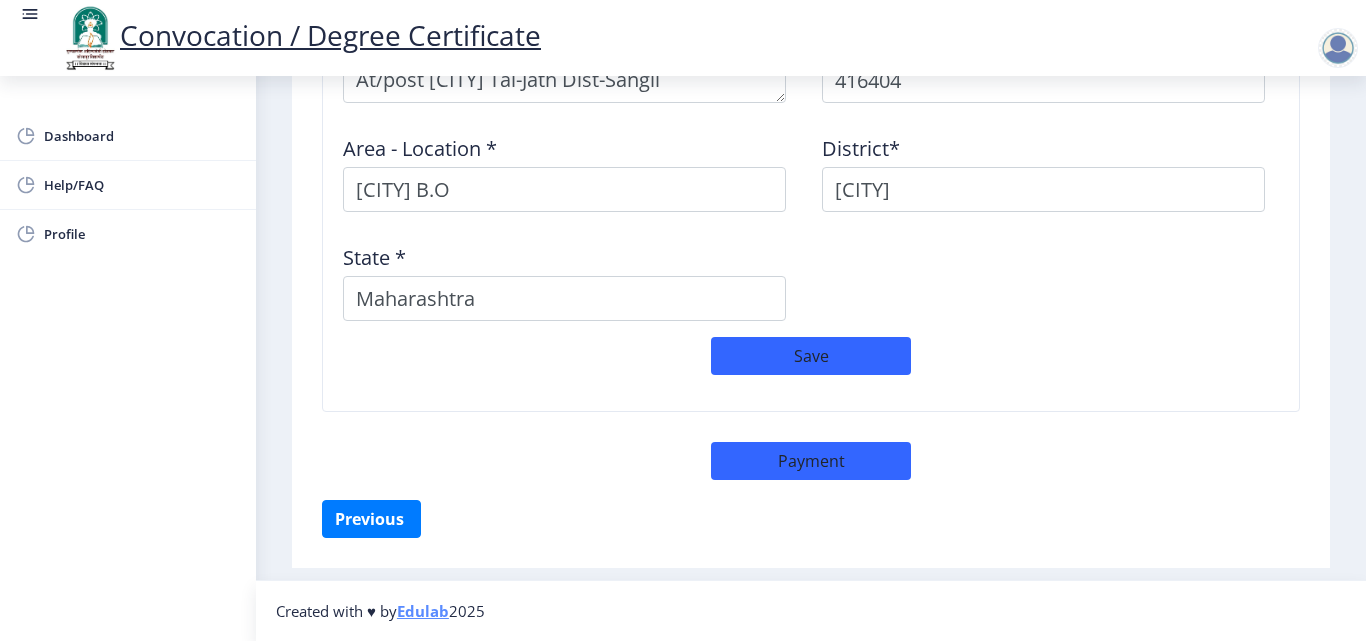 click on "Convocation / Degree Certificate" 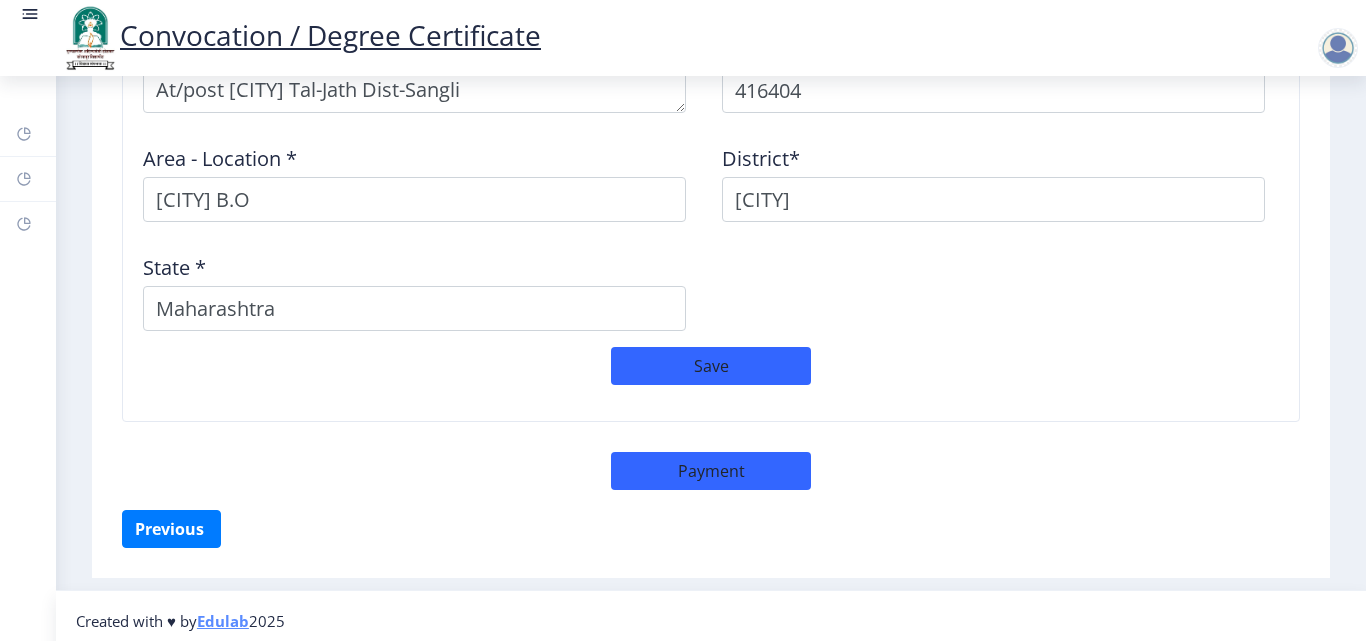click 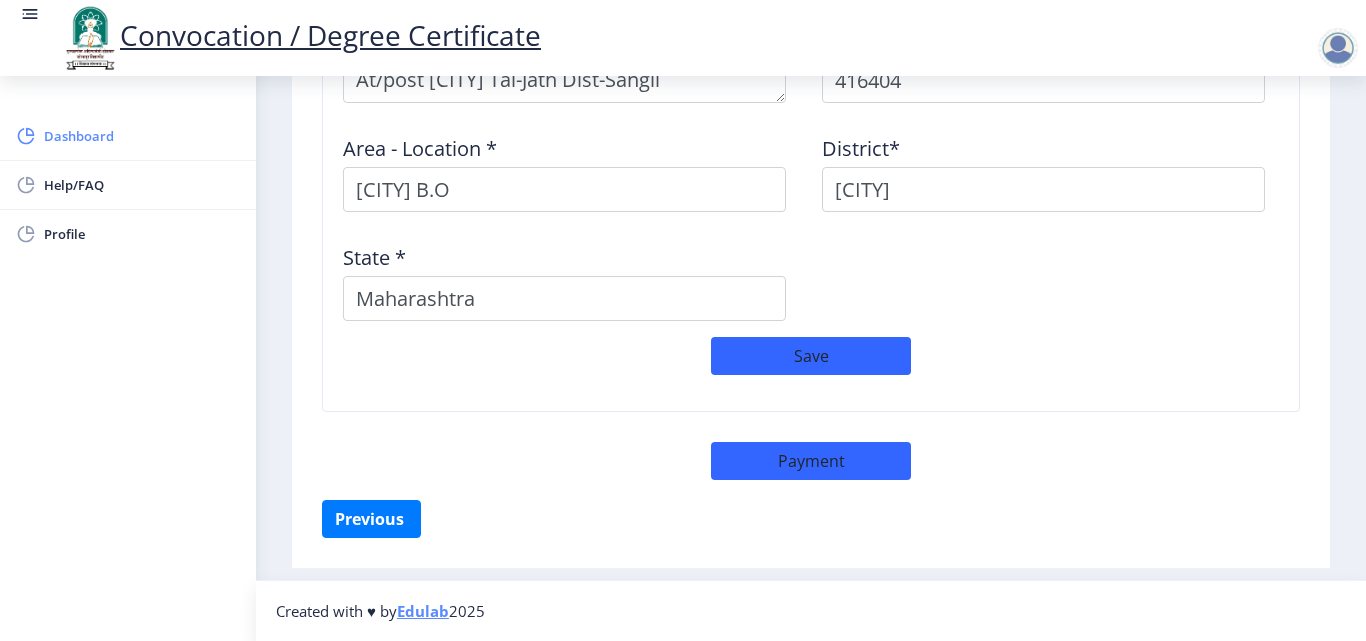 click on "Dashboard" 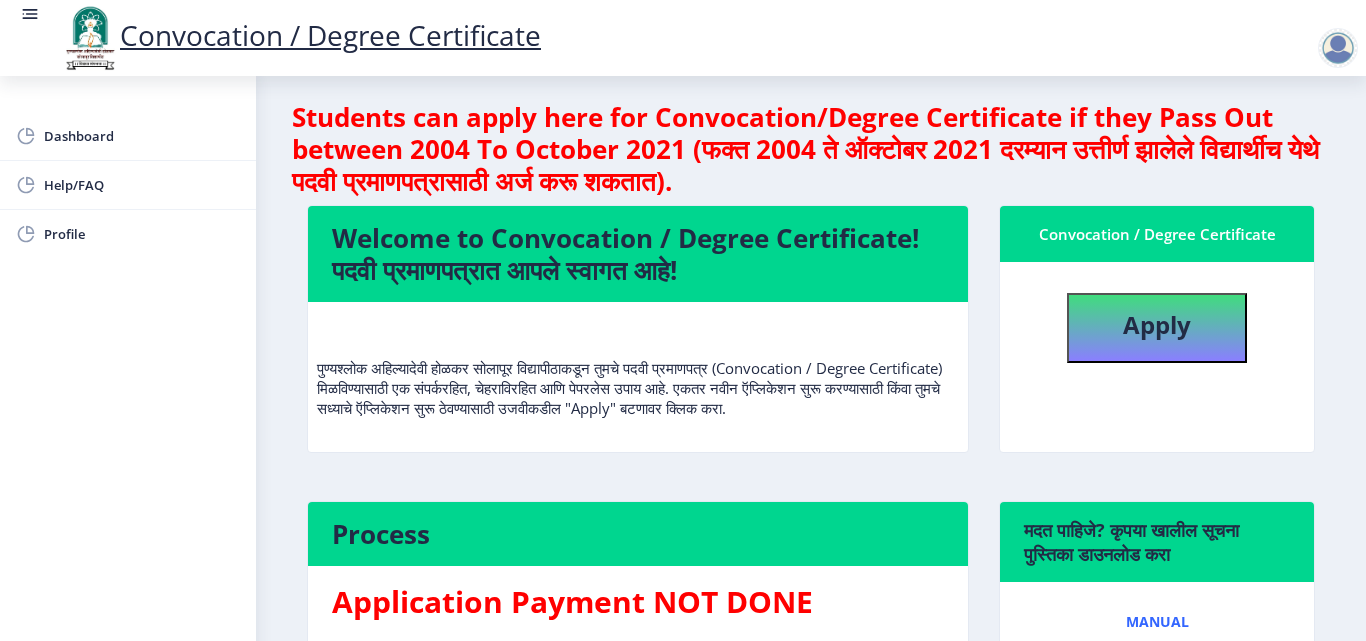 scroll, scrollTop: 0, scrollLeft: 0, axis: both 